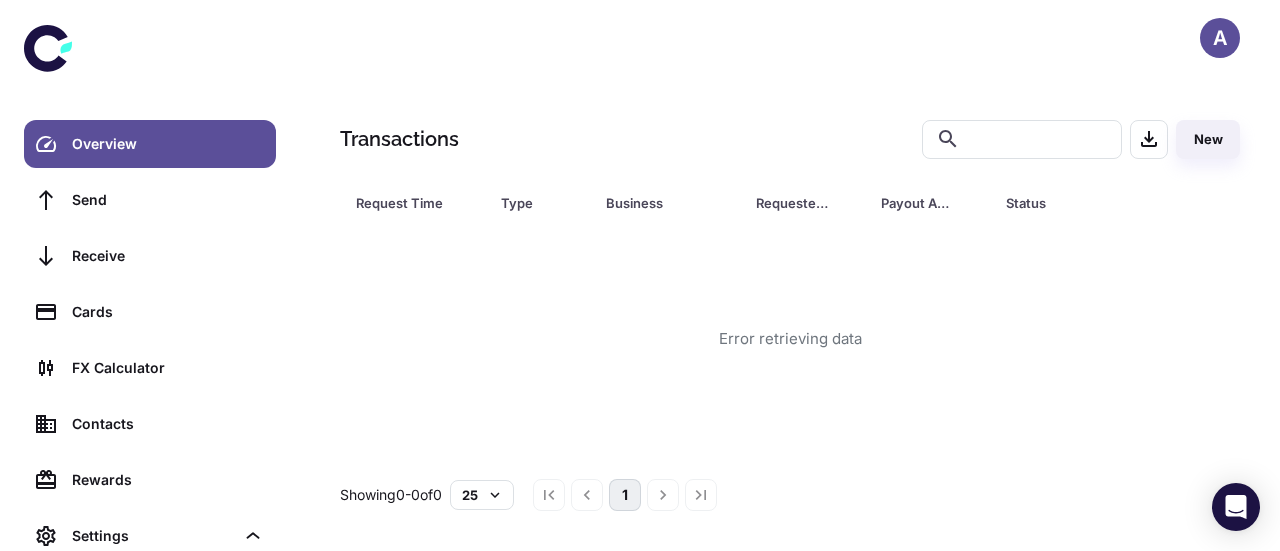scroll, scrollTop: 0, scrollLeft: 0, axis: both 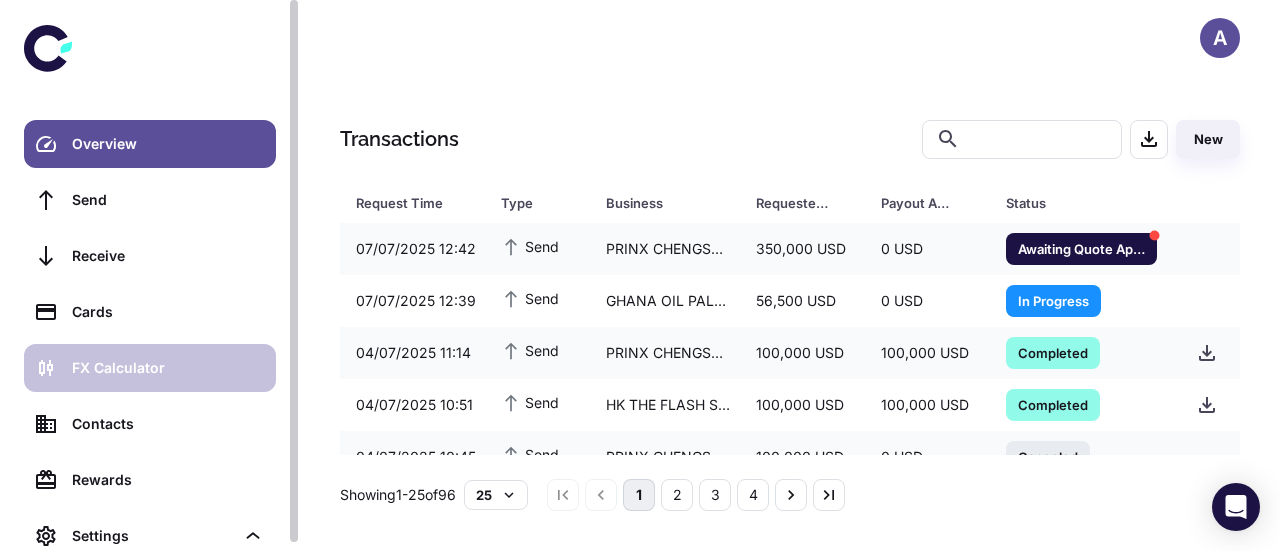 click on "FX Calculator" at bounding box center (168, 368) 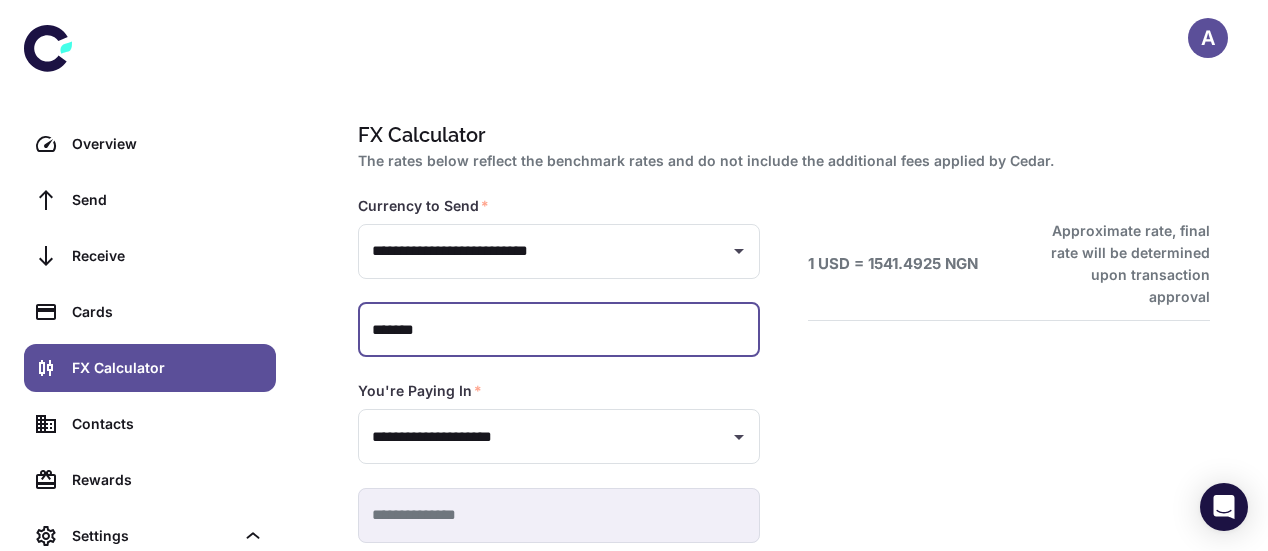 click on "*******" at bounding box center [559, 330] 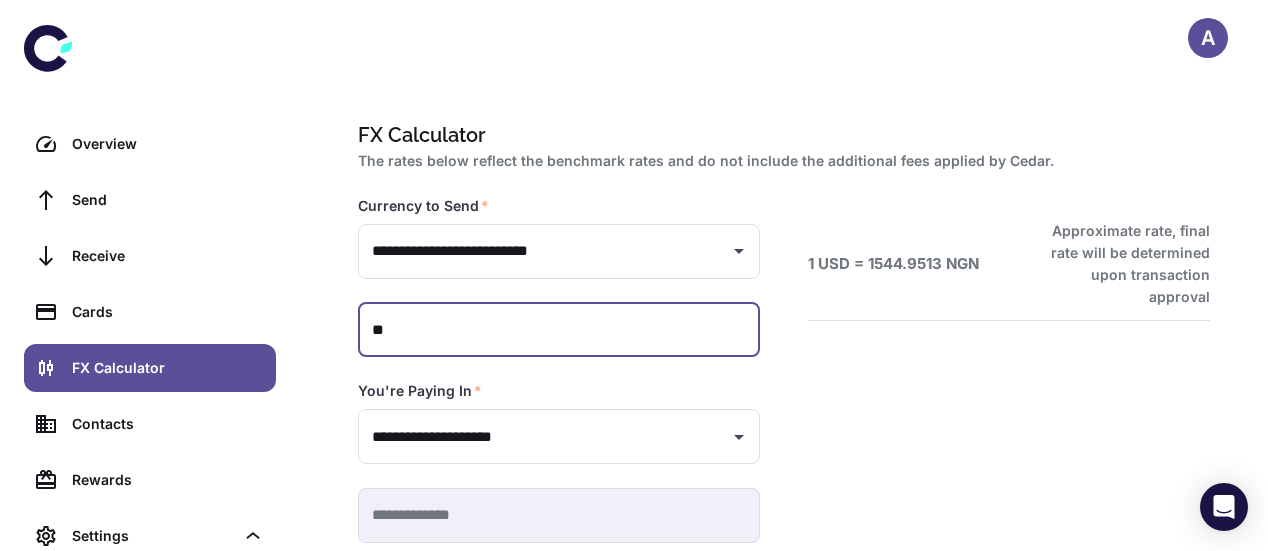 type on "*" 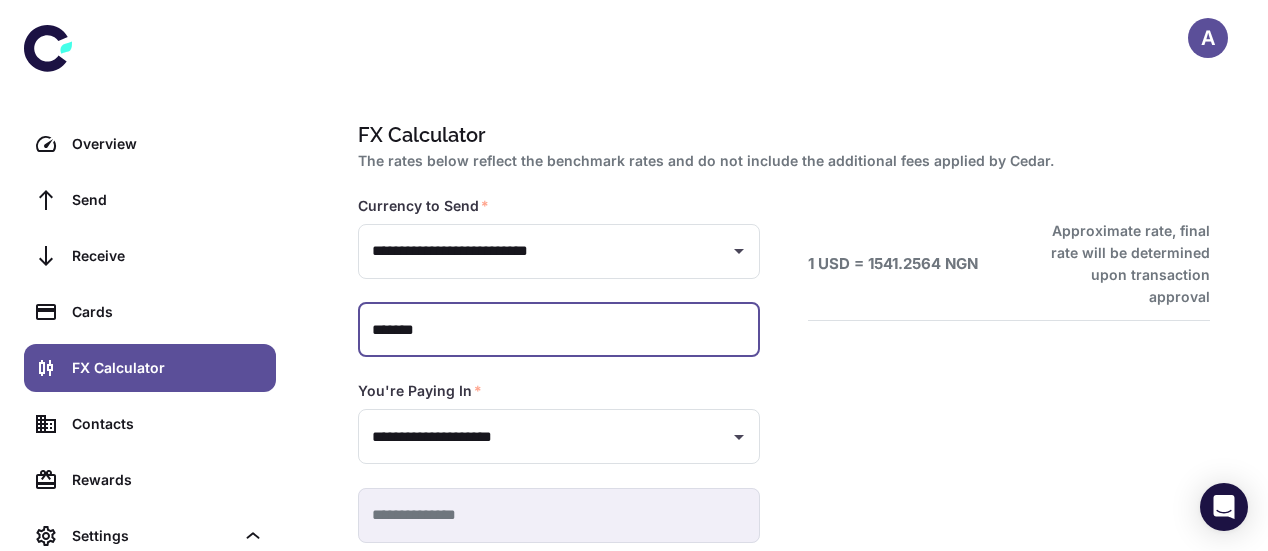 scroll, scrollTop: 103, scrollLeft: 0, axis: vertical 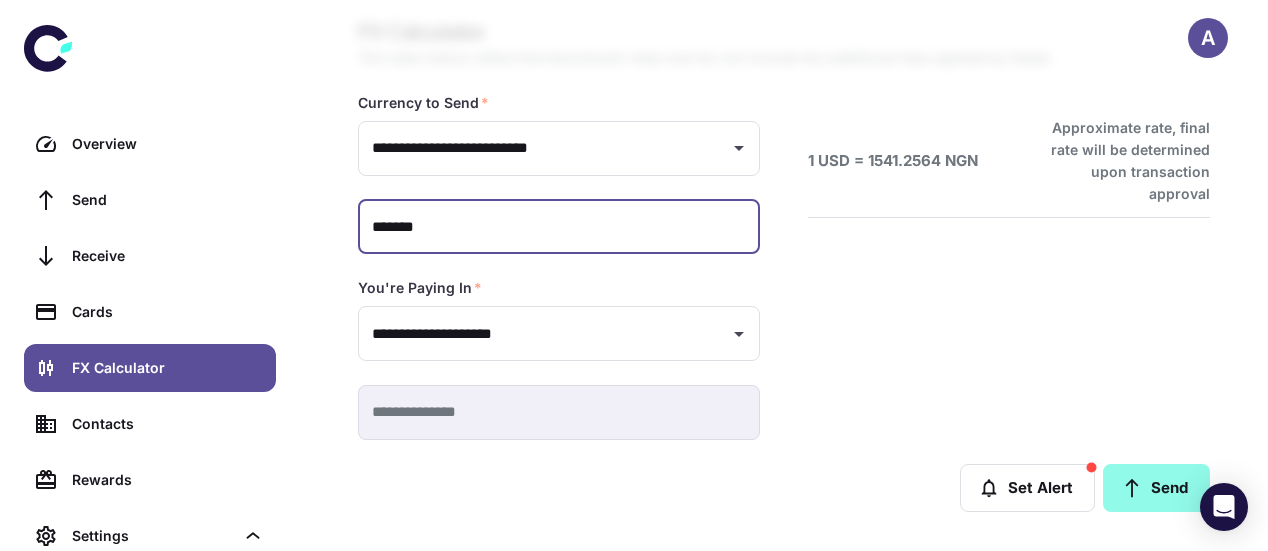 type on "*******" 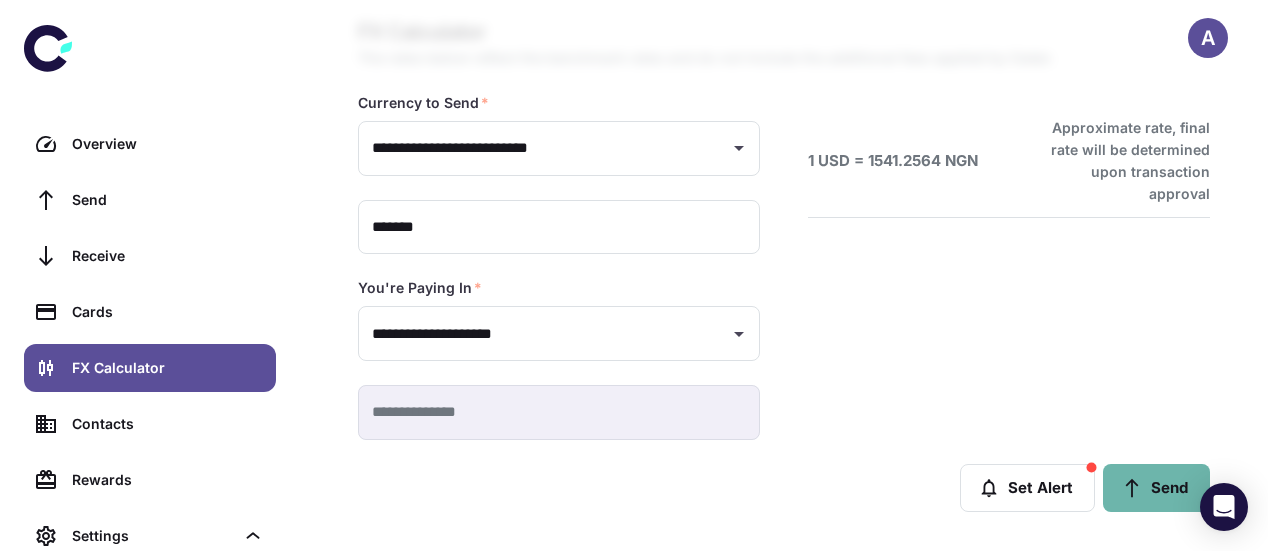 click on "Send" at bounding box center (1156, 488) 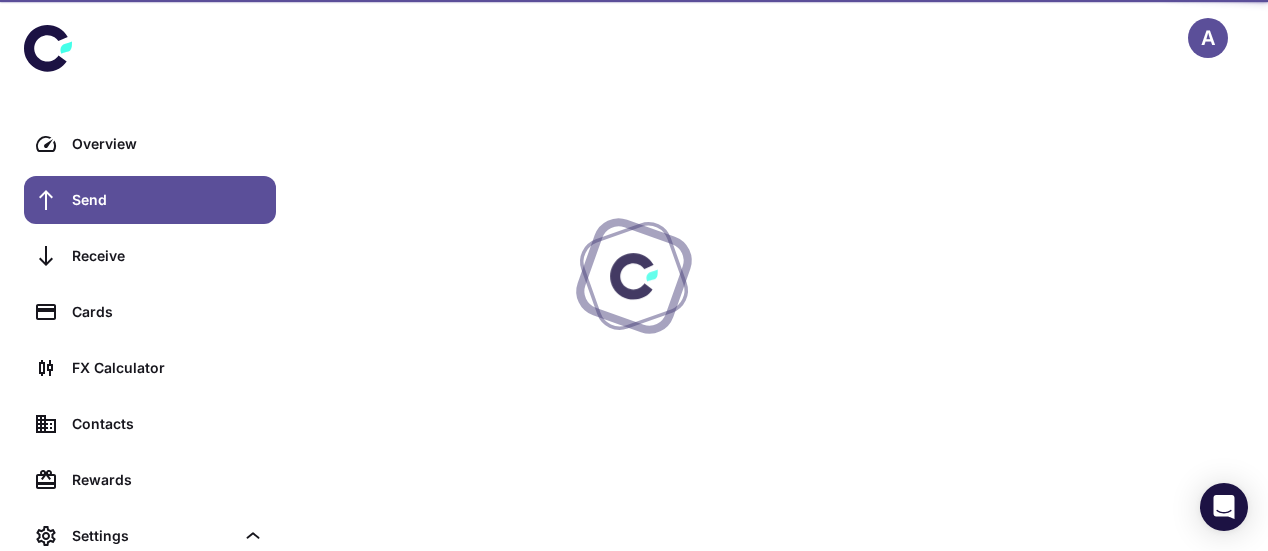 scroll, scrollTop: 0, scrollLeft: 0, axis: both 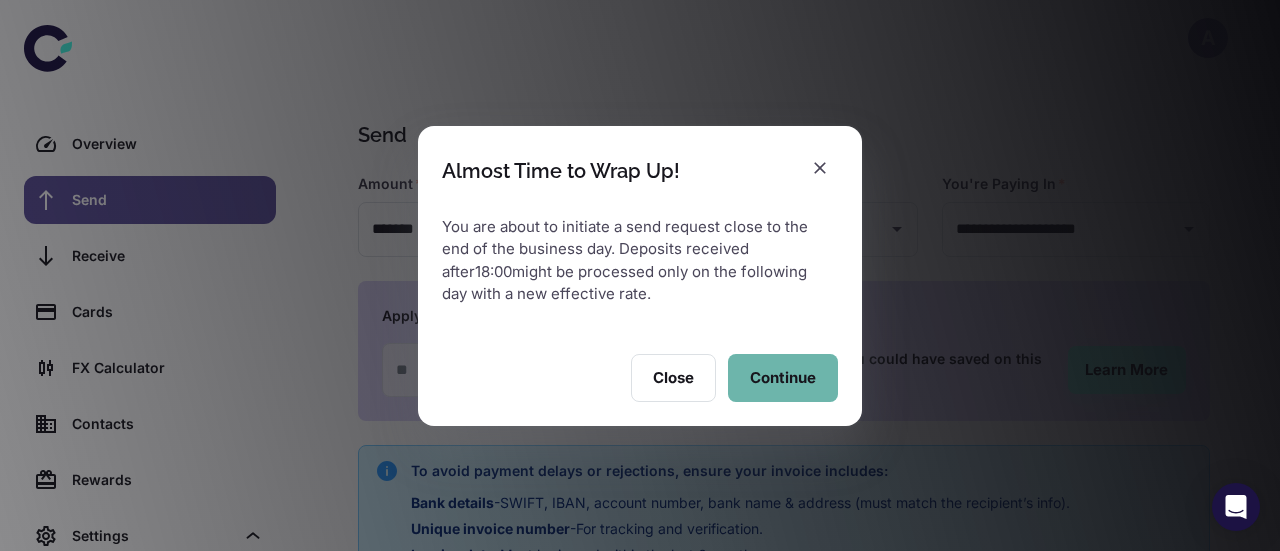 click on "Continue" at bounding box center (783, 378) 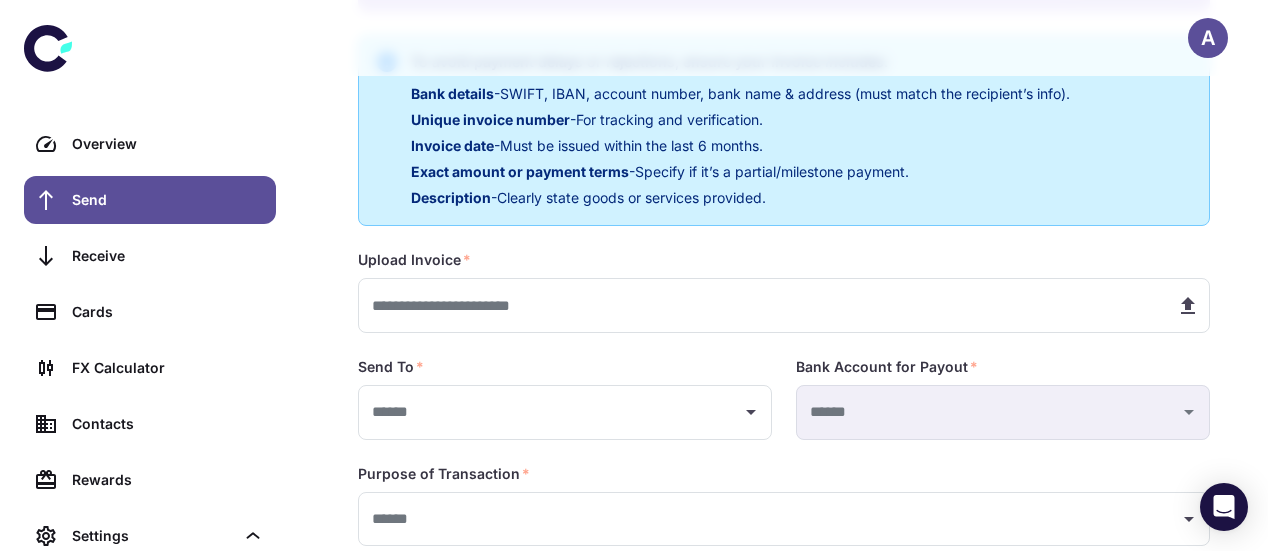 scroll, scrollTop: 411, scrollLeft: 0, axis: vertical 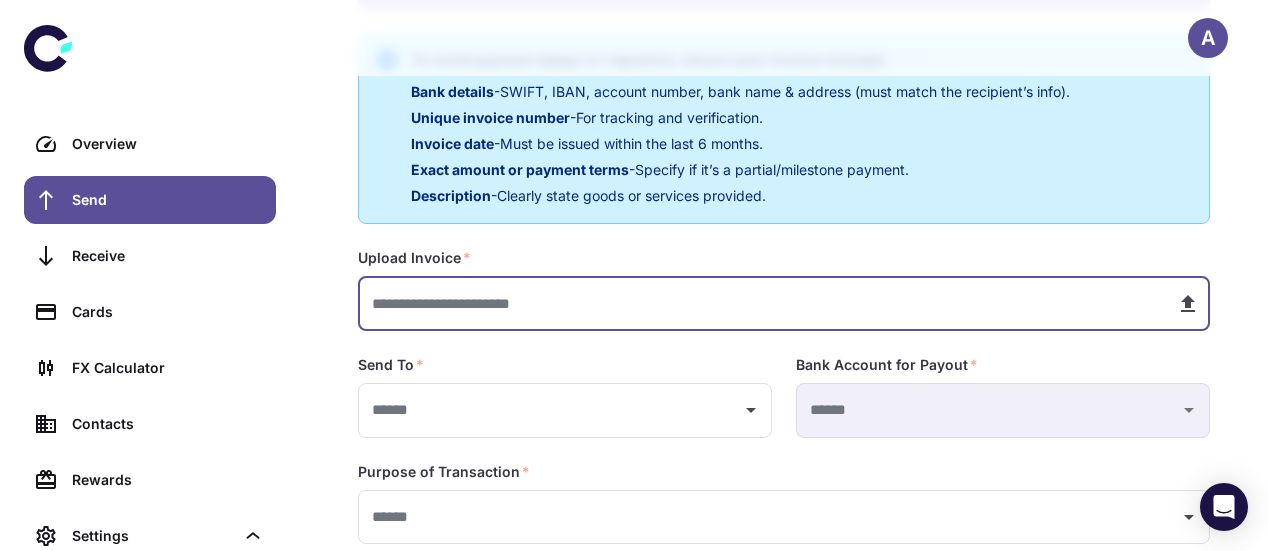 click at bounding box center [759, 303] 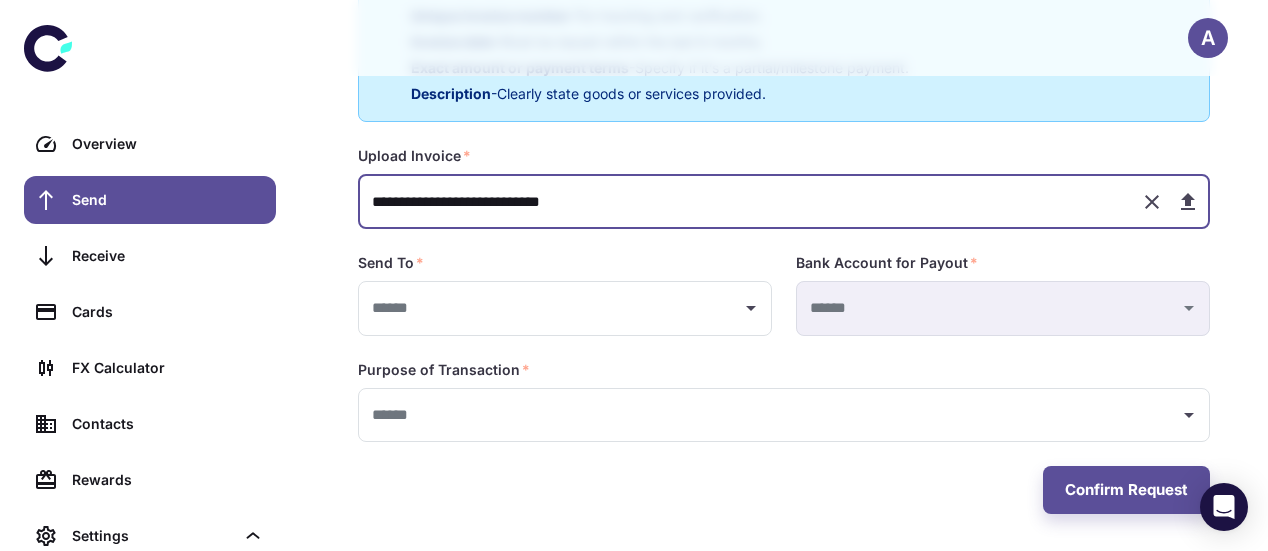 scroll, scrollTop: 515, scrollLeft: 0, axis: vertical 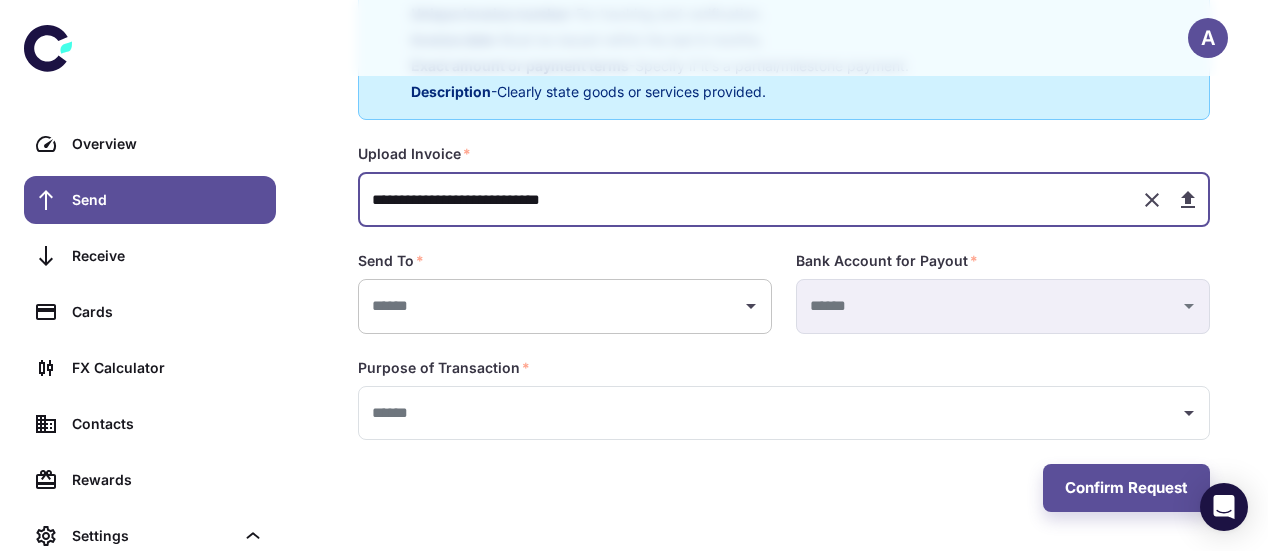 click at bounding box center [550, 306] 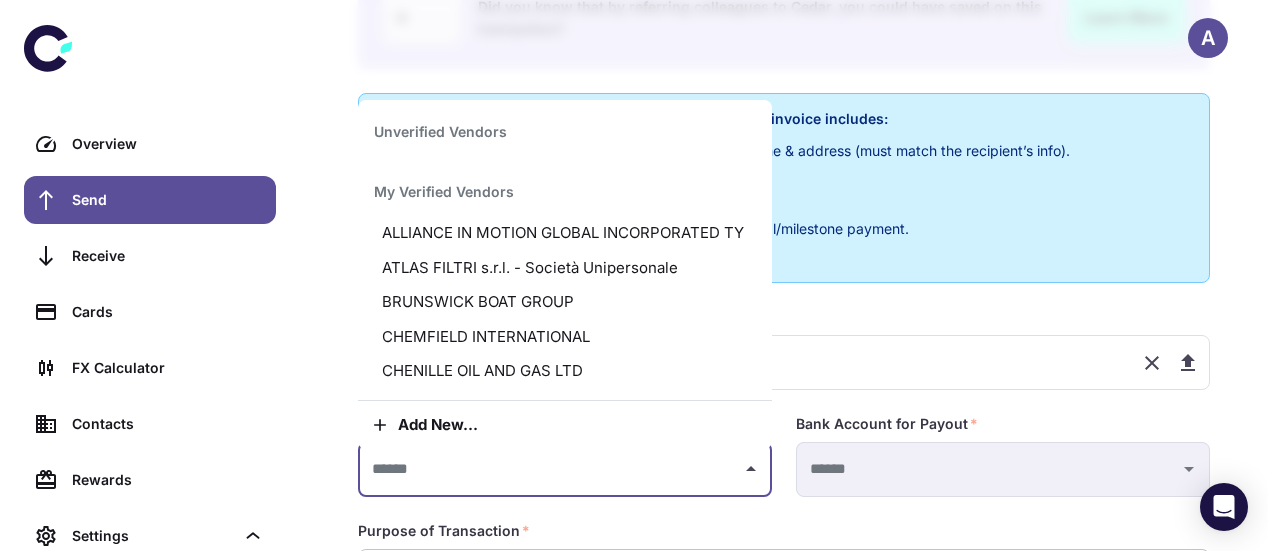 scroll, scrollTop: 336, scrollLeft: 0, axis: vertical 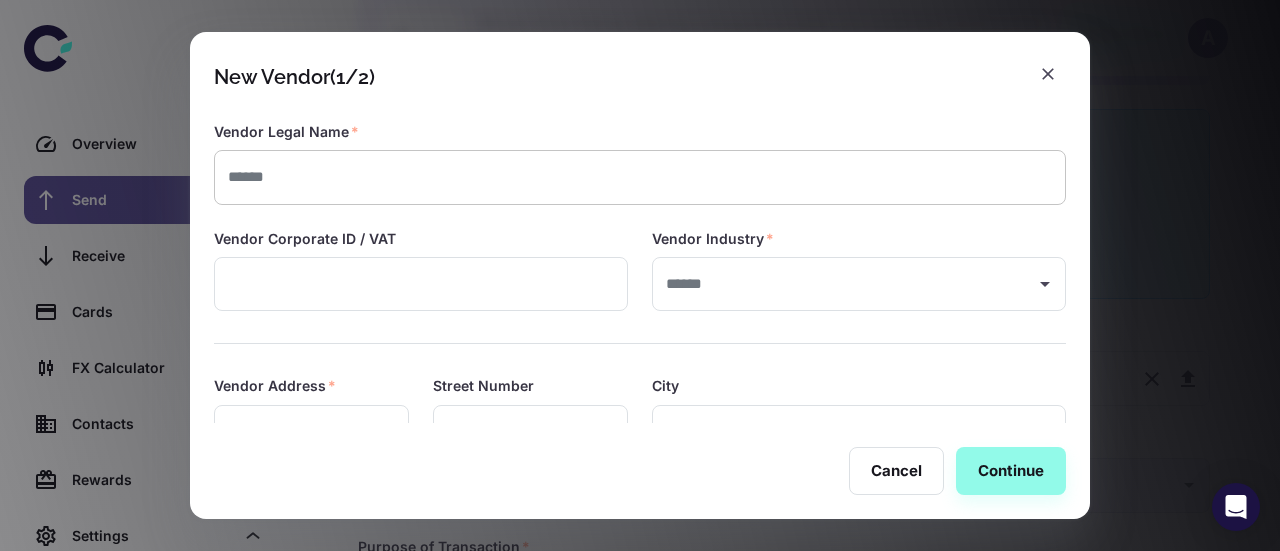 click on "​" at bounding box center [640, 177] 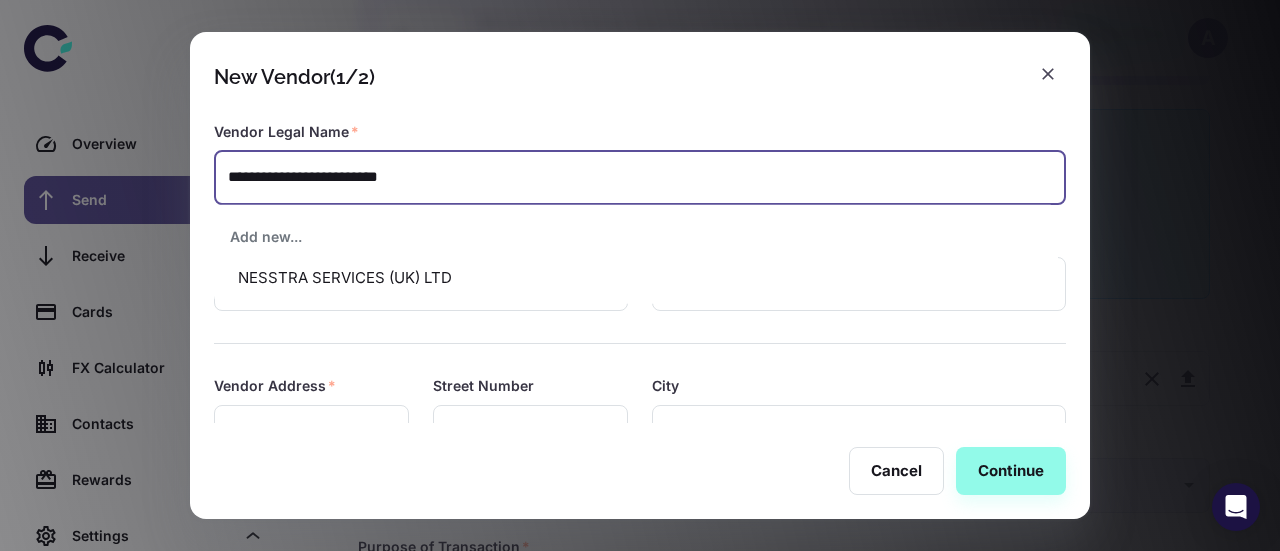 click on "NESSTRA SERVICES (UK) LTD" at bounding box center [636, 278] 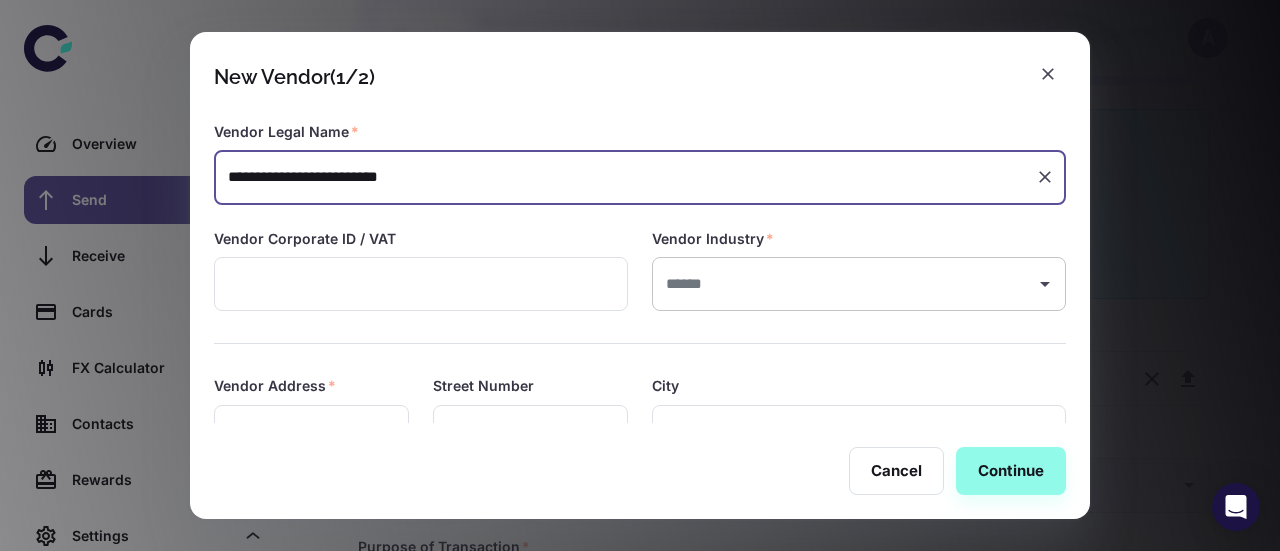 type on "**********" 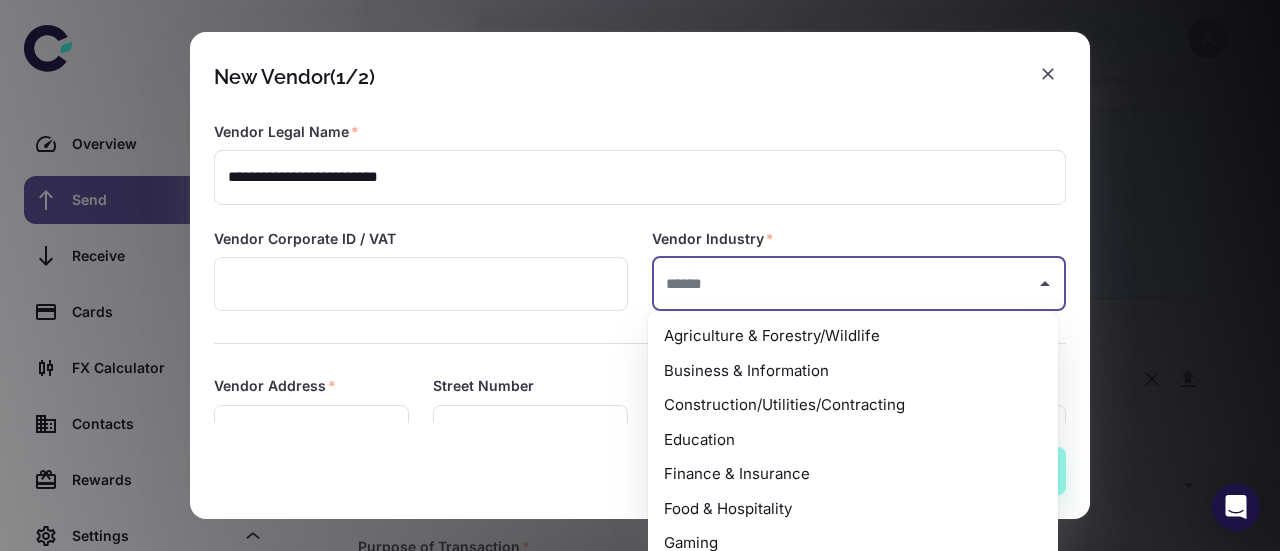 click at bounding box center [844, 284] 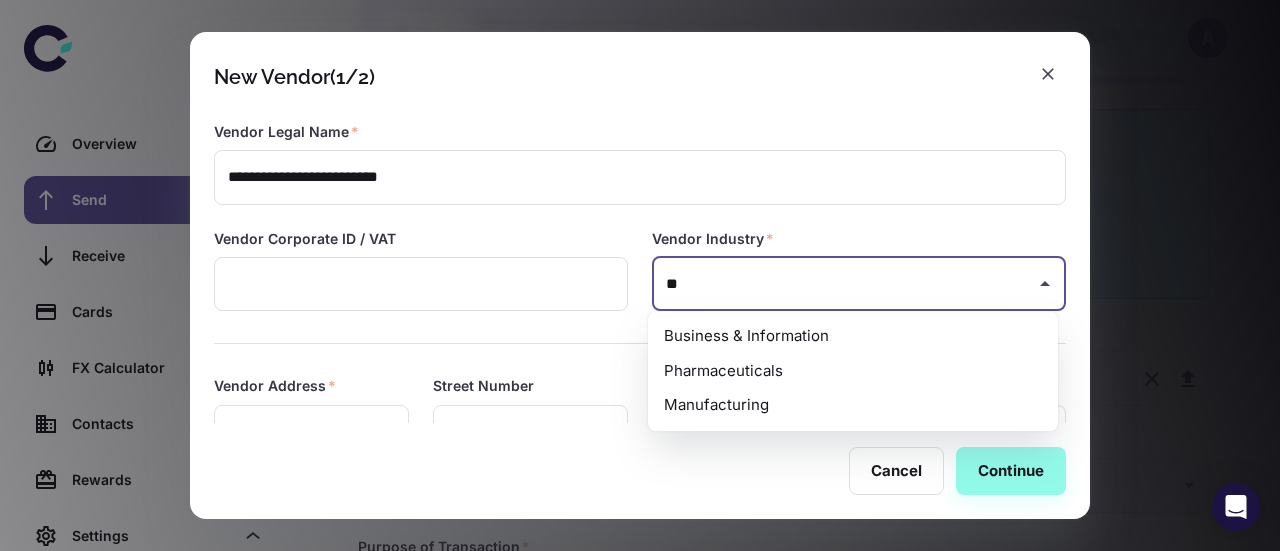 click on "Manufacturing" at bounding box center [853, 405] 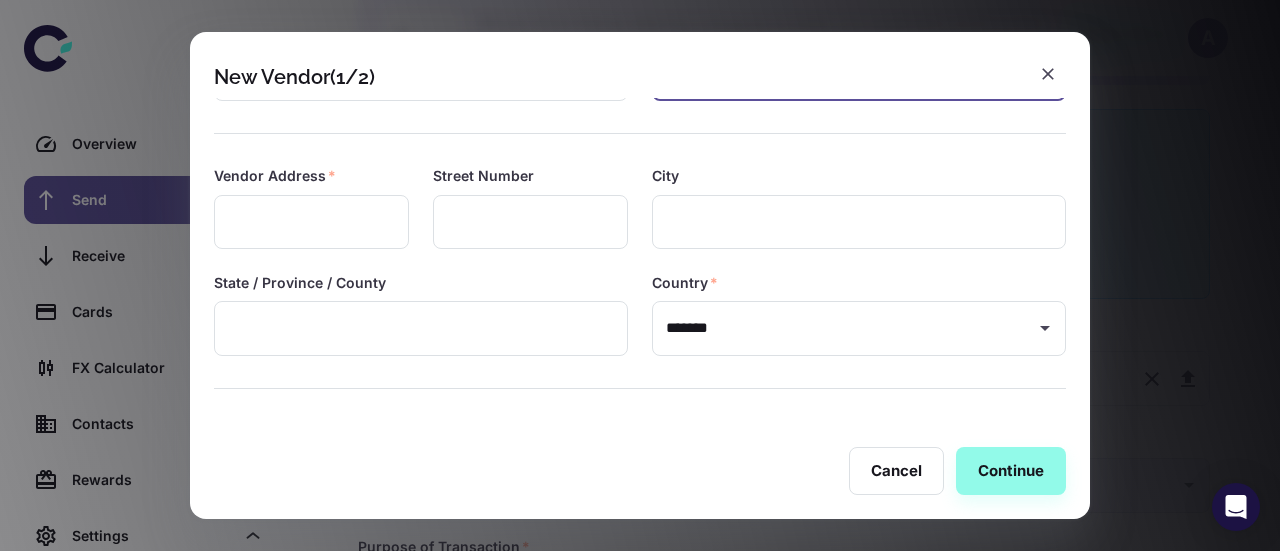 scroll, scrollTop: 217, scrollLeft: 0, axis: vertical 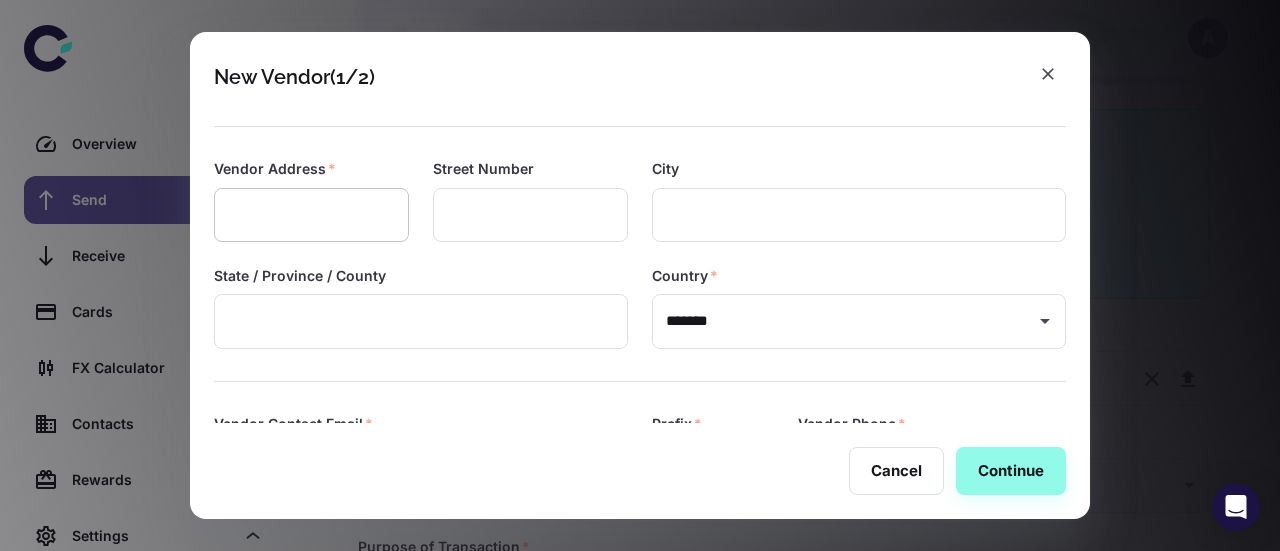 type on "**********" 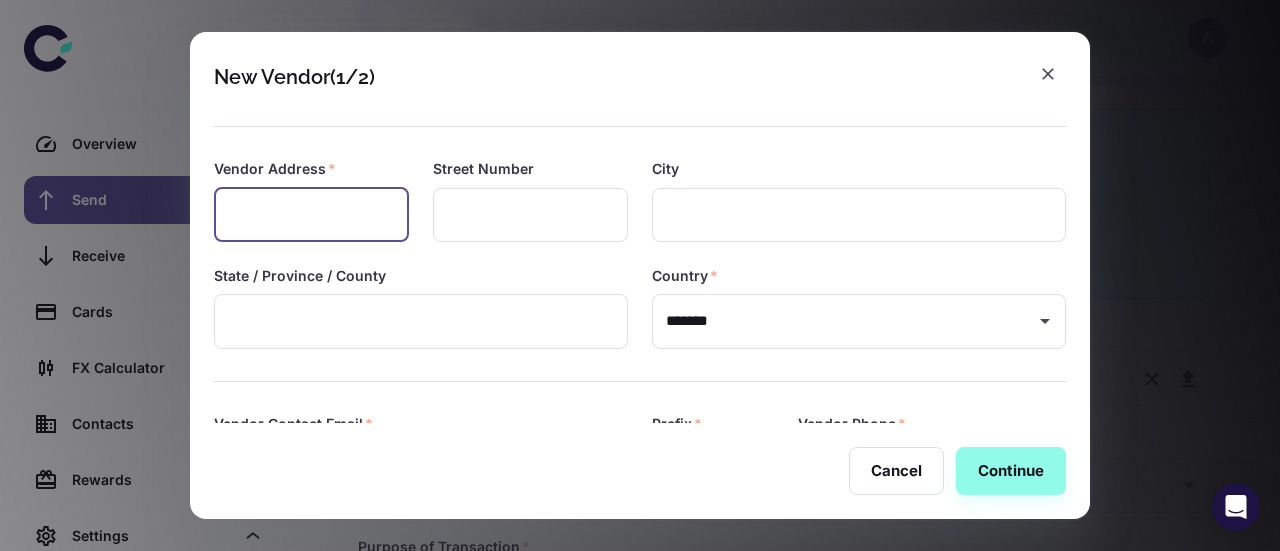 click at bounding box center [311, 215] 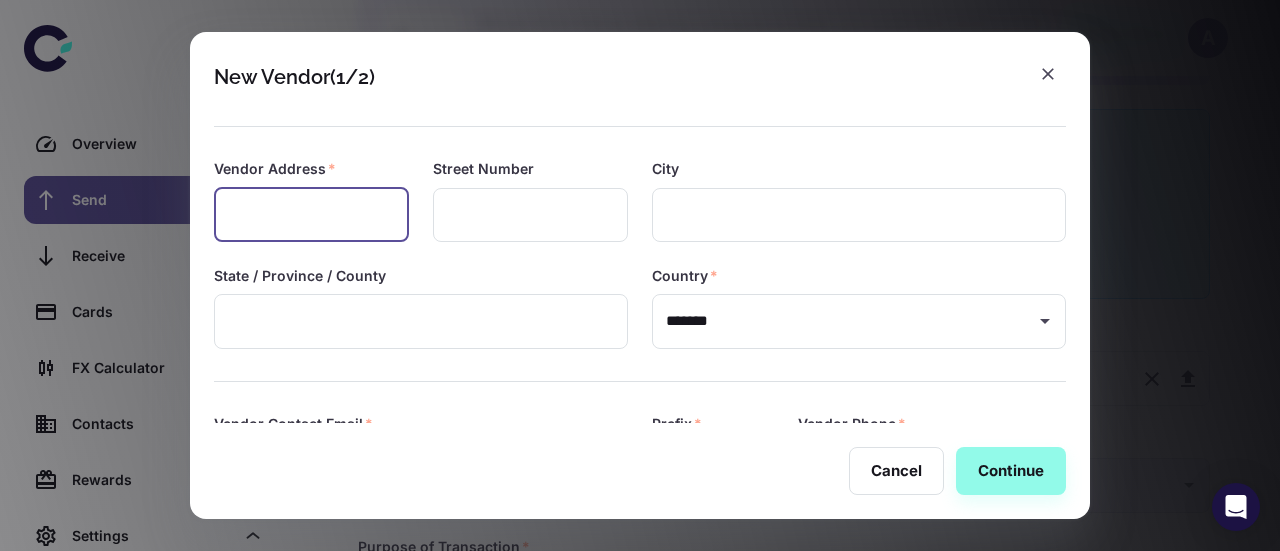 paste on "**********" 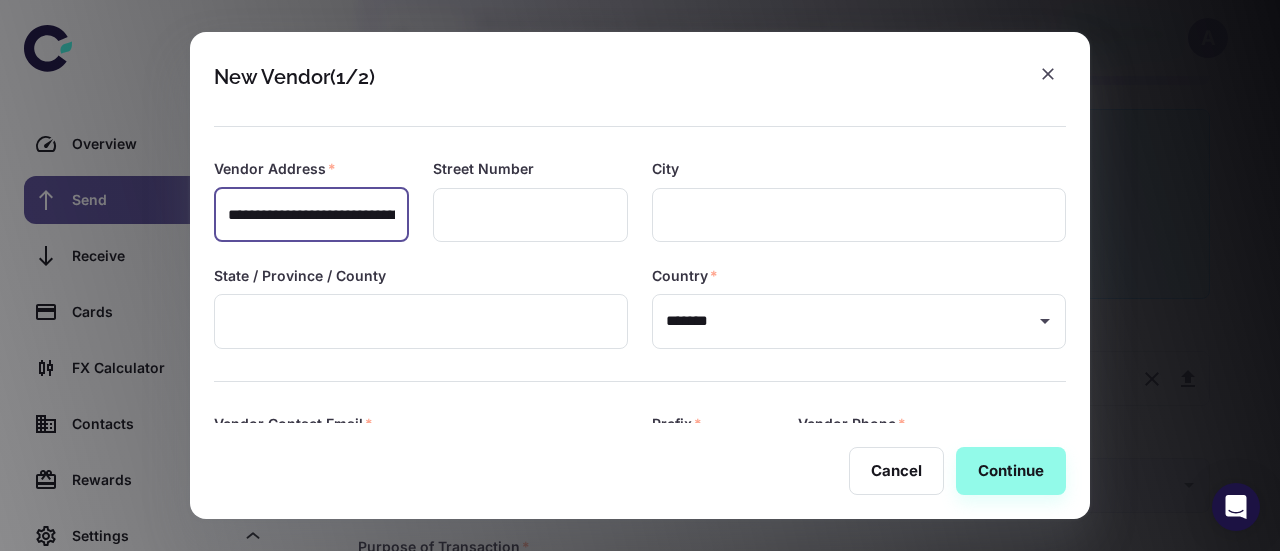 scroll, scrollTop: 0, scrollLeft: 406, axis: horizontal 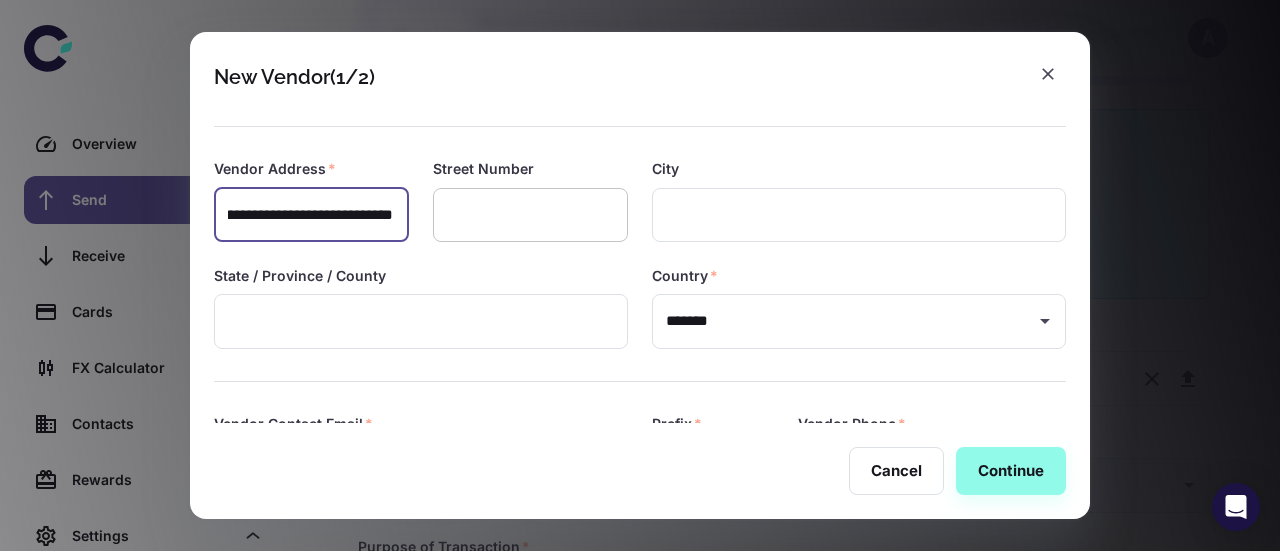 type on "**********" 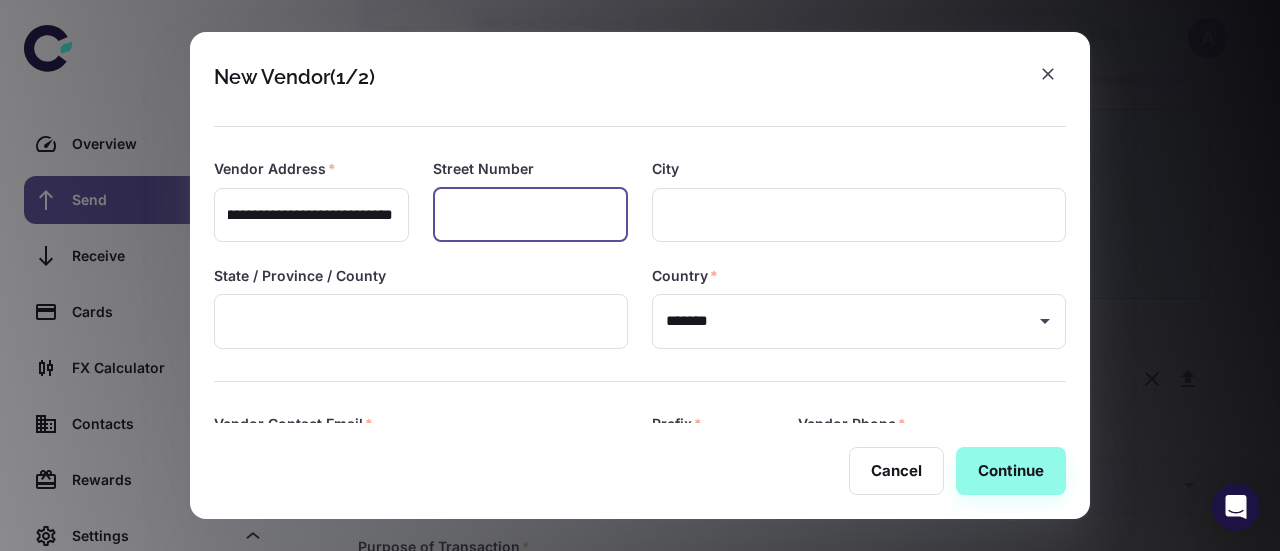 click at bounding box center (530, 215) 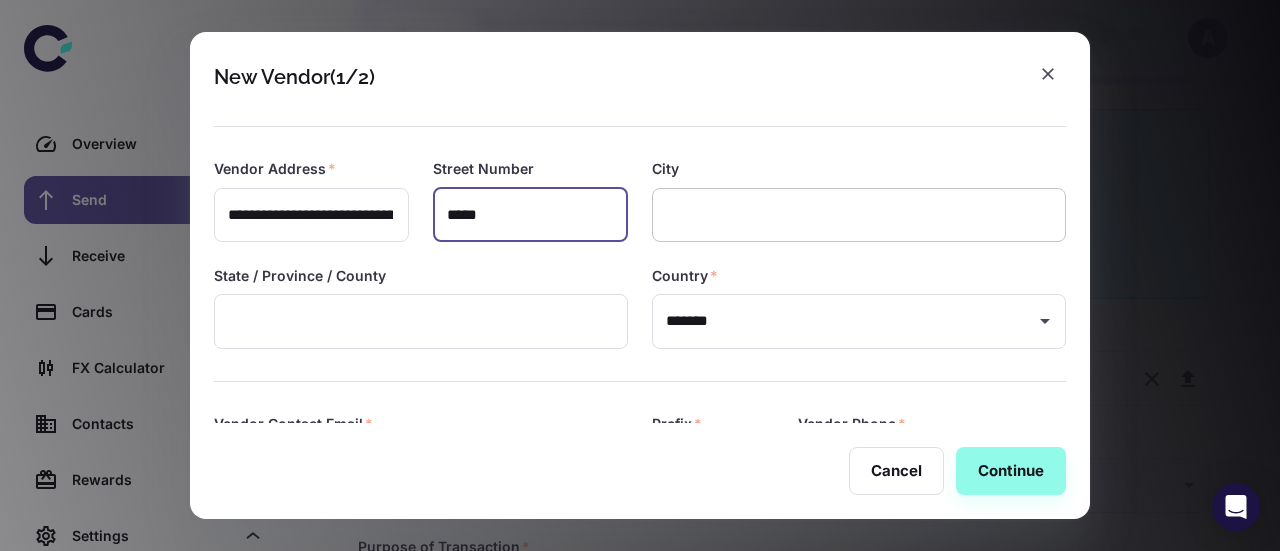type on "*****" 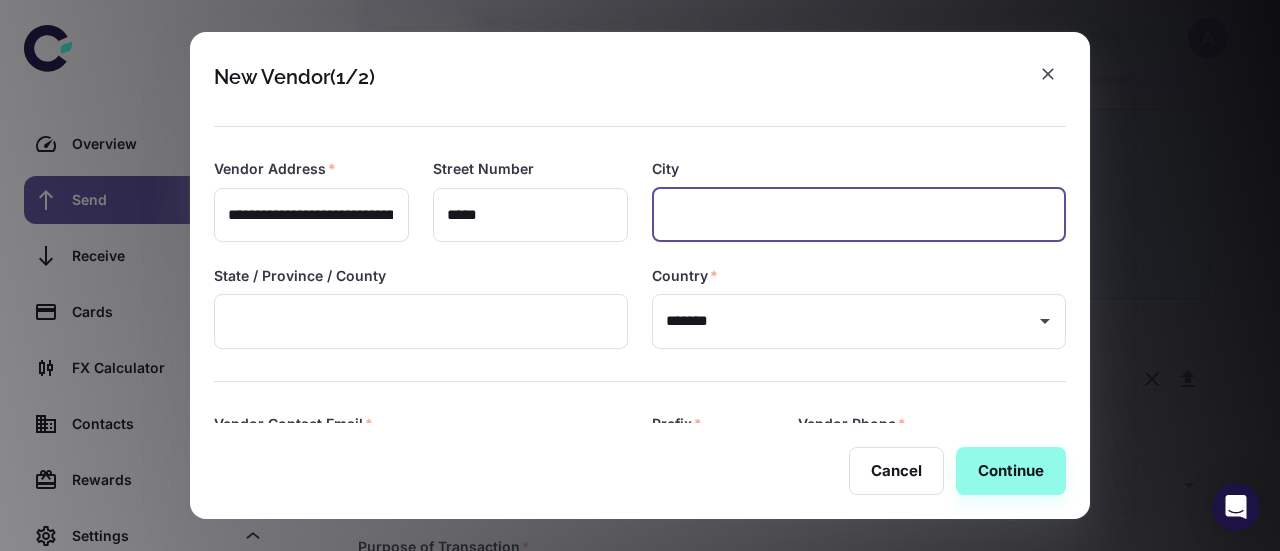 paste on "*****" 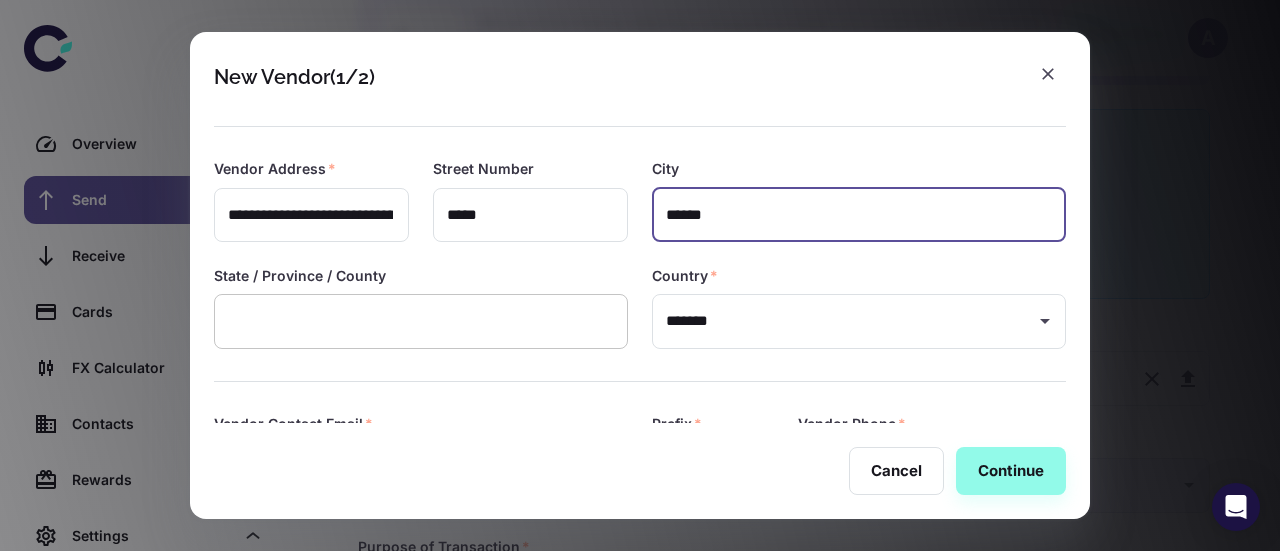 type on "*****" 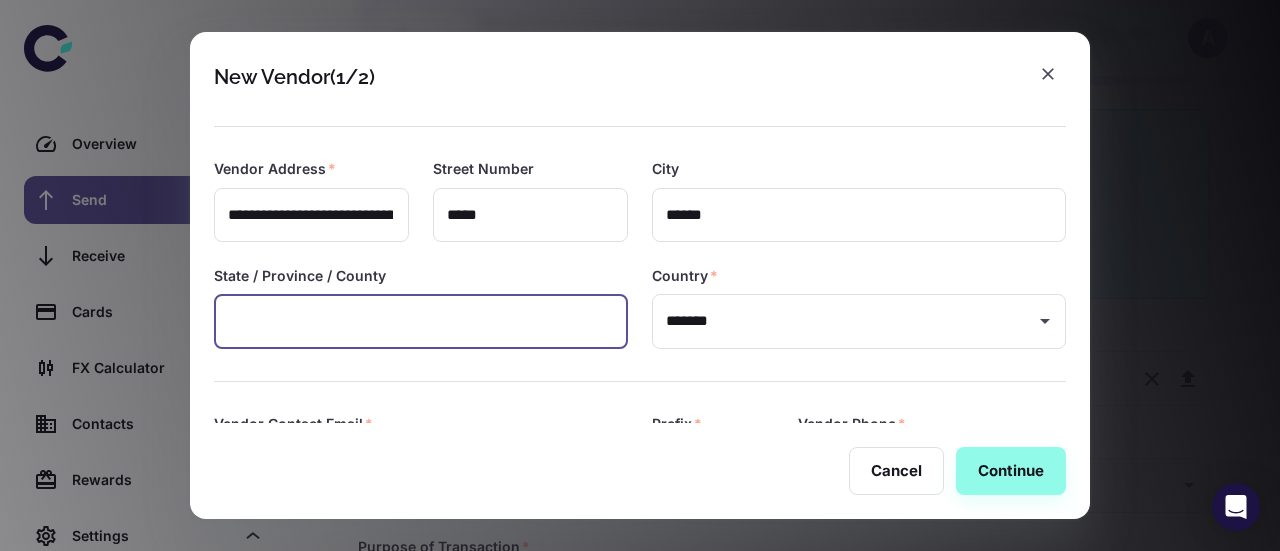 click at bounding box center [421, 321] 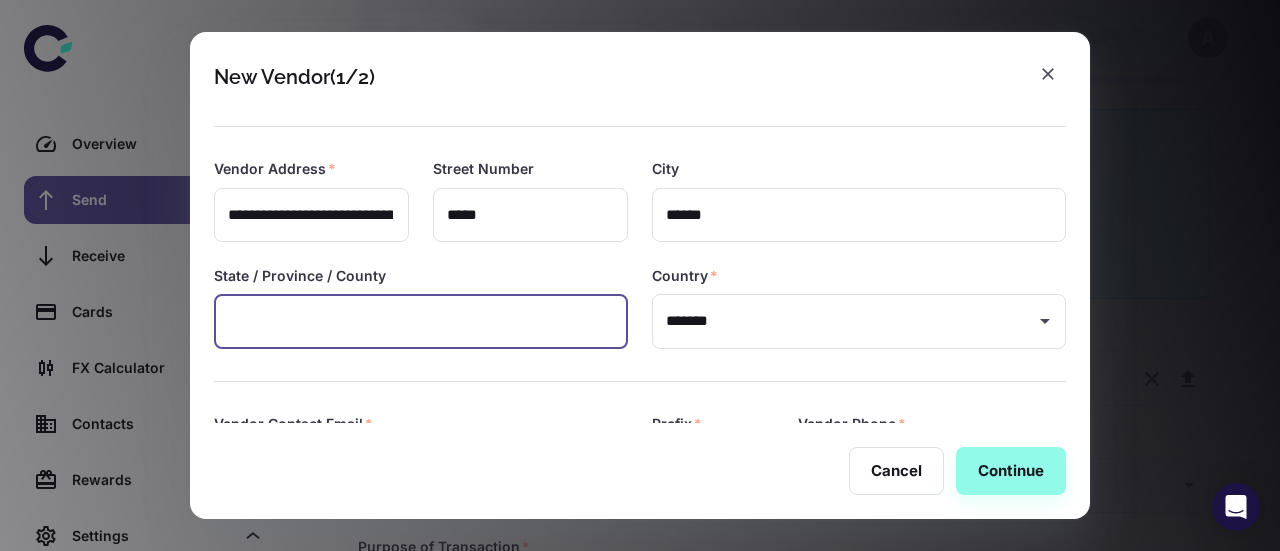paste on "*****" 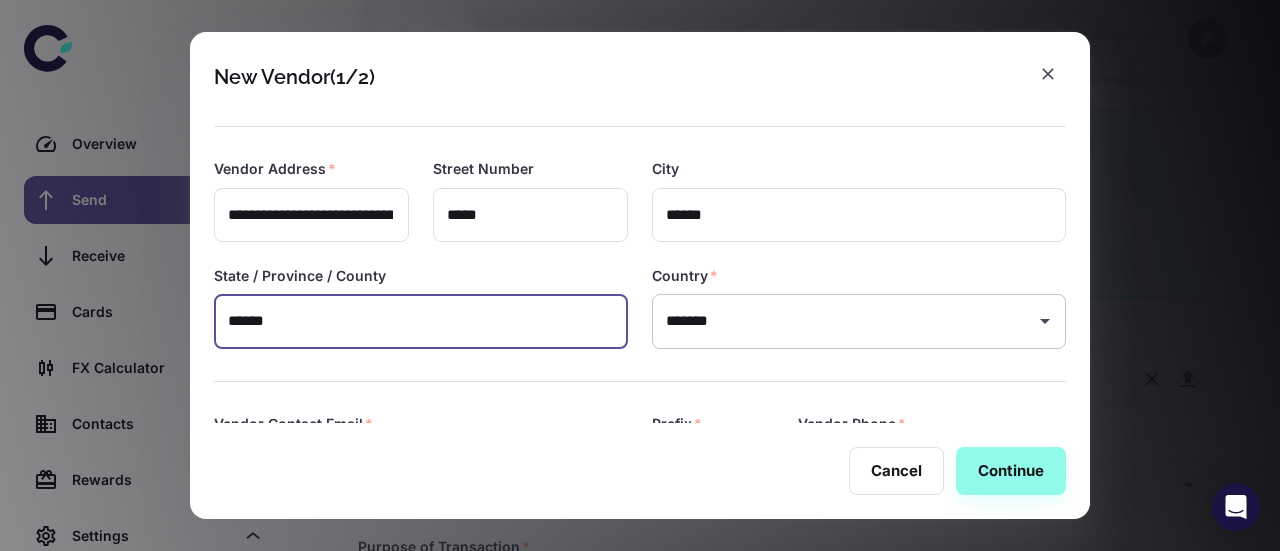 type on "*****" 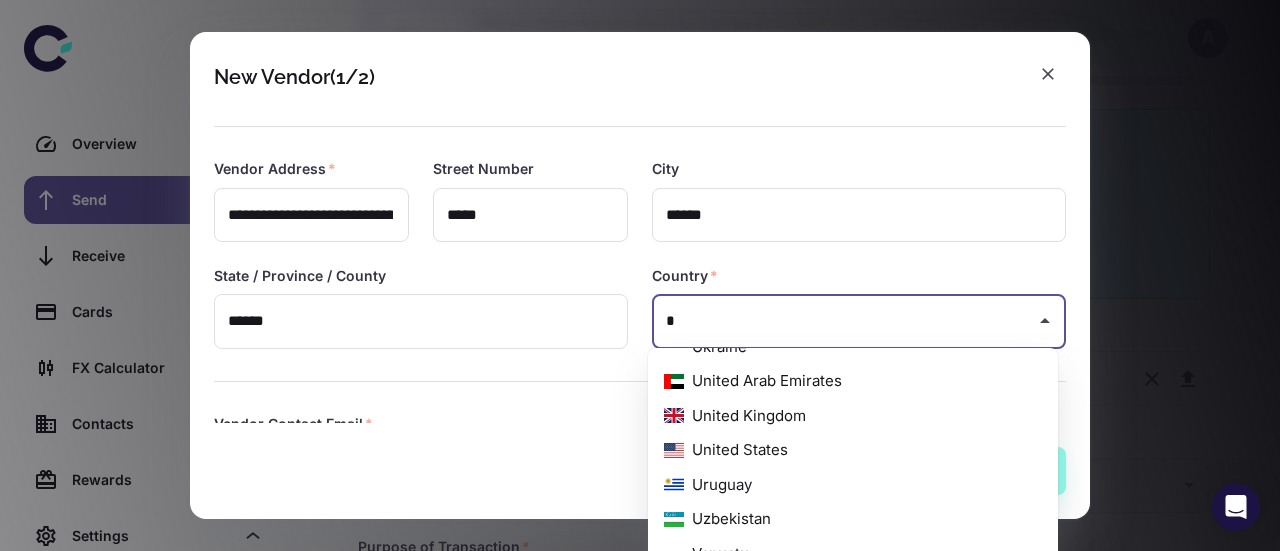 scroll, scrollTop: 0, scrollLeft: 0, axis: both 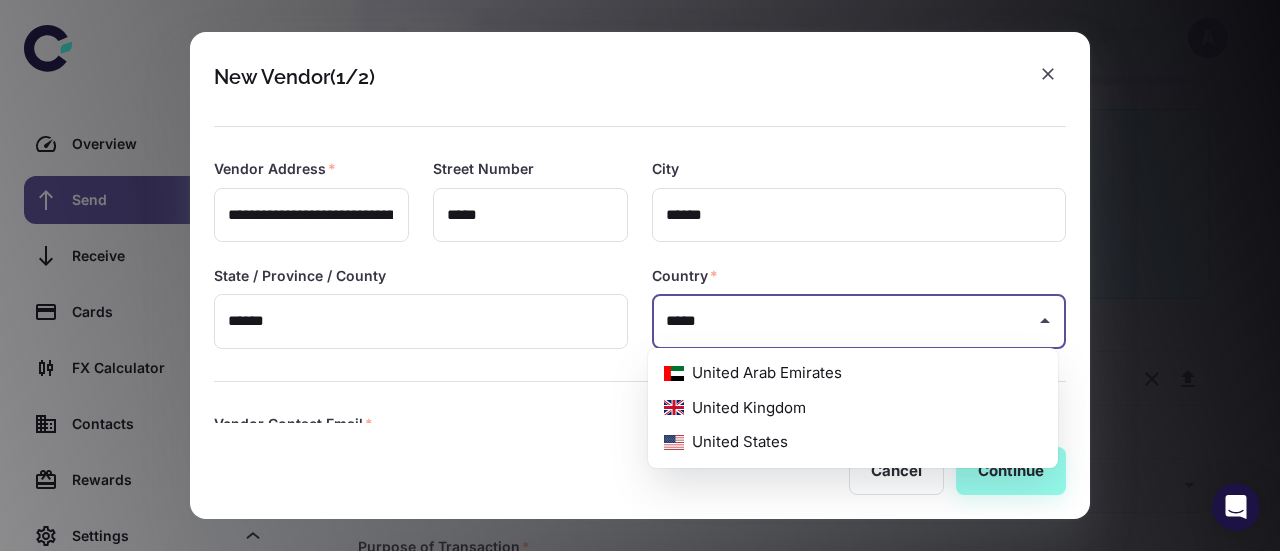 click on "United Kingdom" at bounding box center [853, 408] 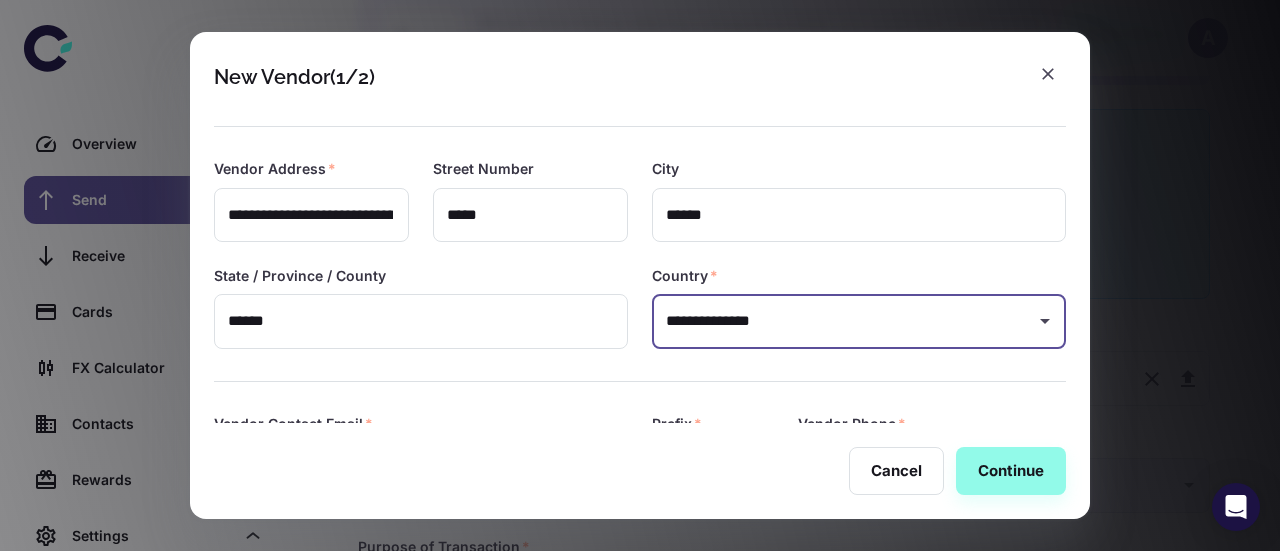 scroll, scrollTop: 313, scrollLeft: 0, axis: vertical 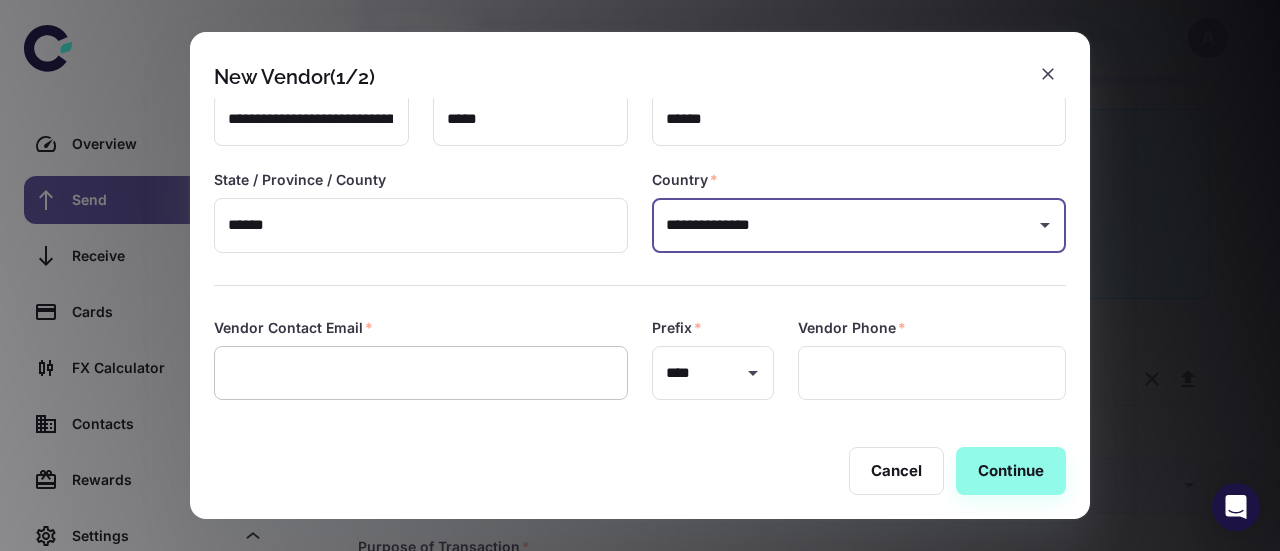 type on "**********" 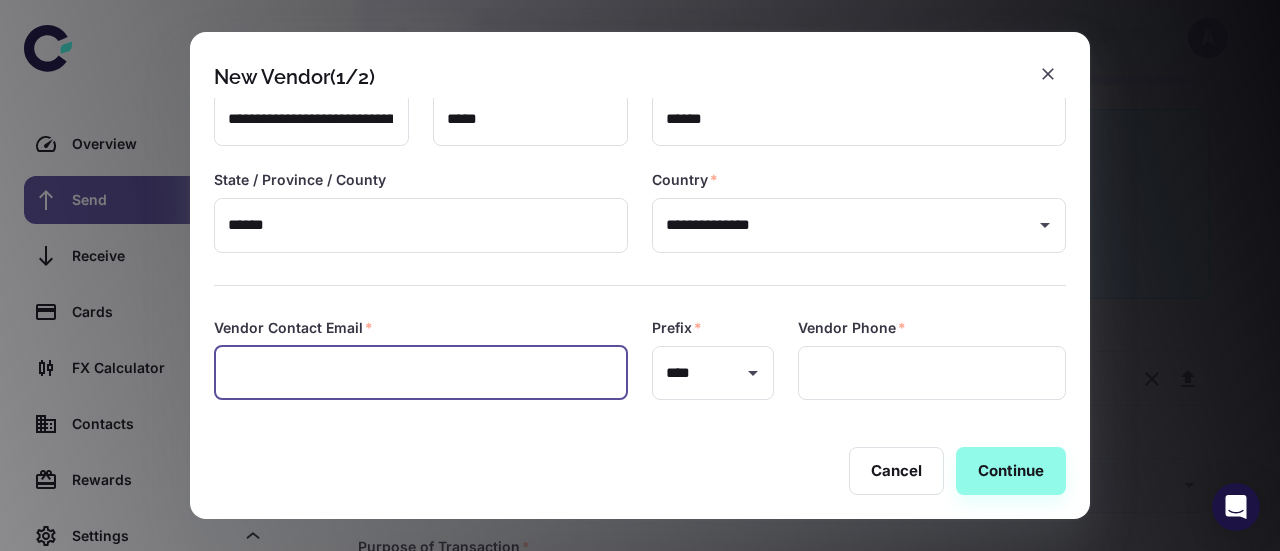 paste on "**********" 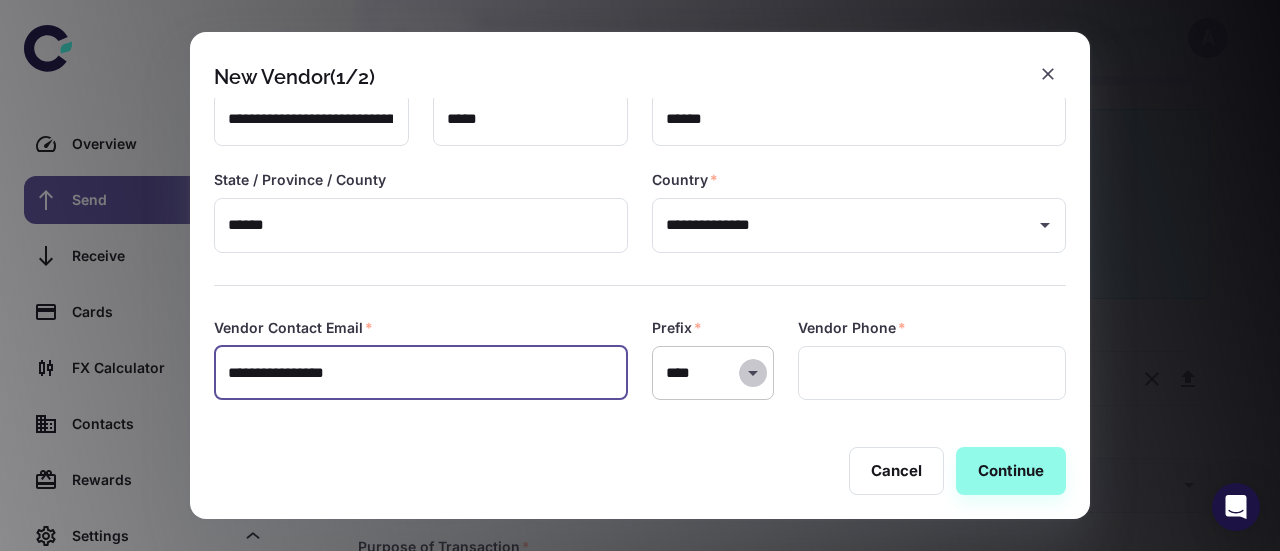 click at bounding box center [753, 373] 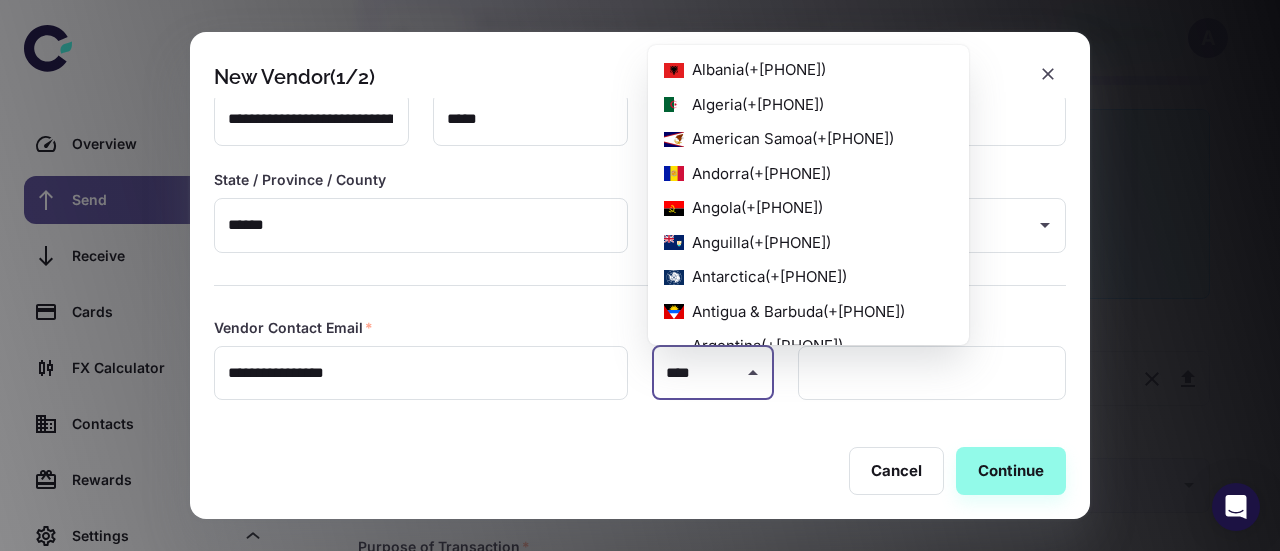 scroll, scrollTop: 0, scrollLeft: 0, axis: both 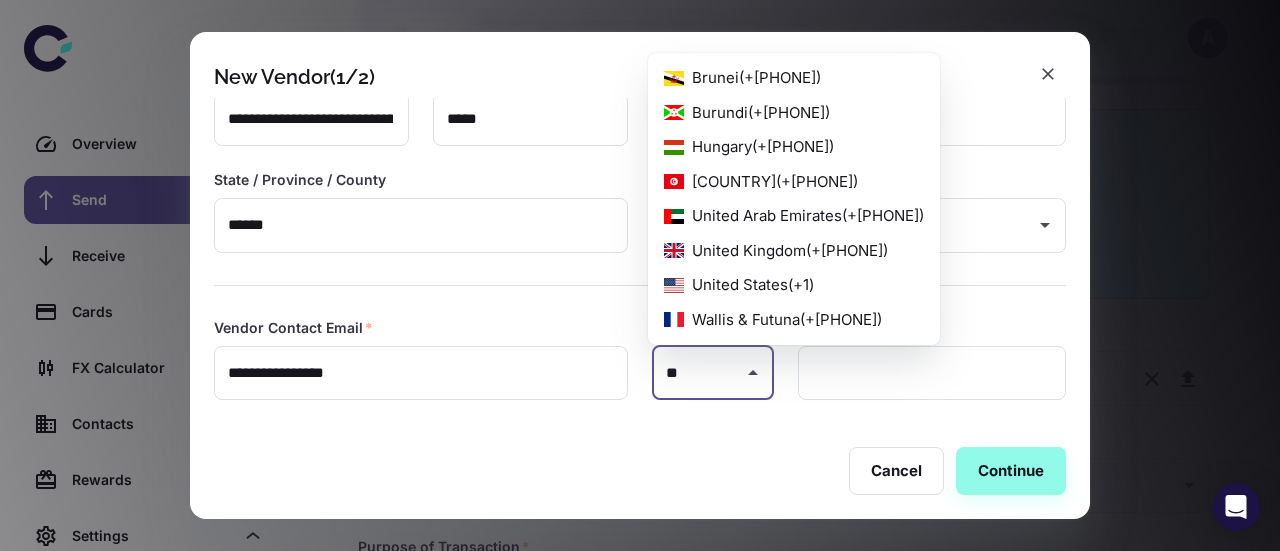 click on "[COUNTRY]  ( +[PHONE] )" at bounding box center (794, 251) 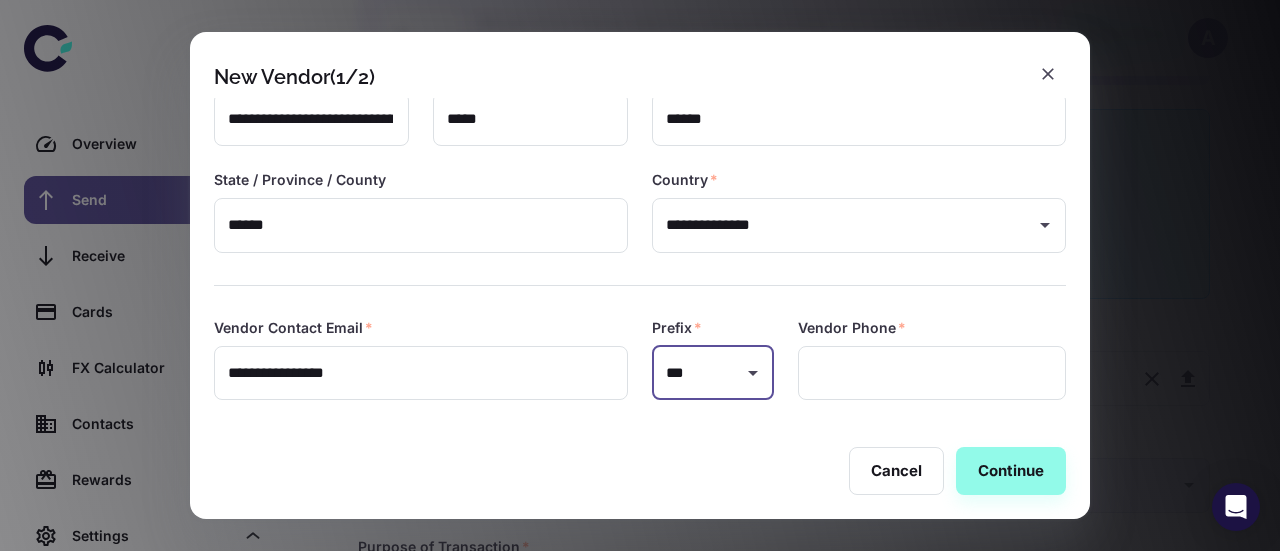 type on "***" 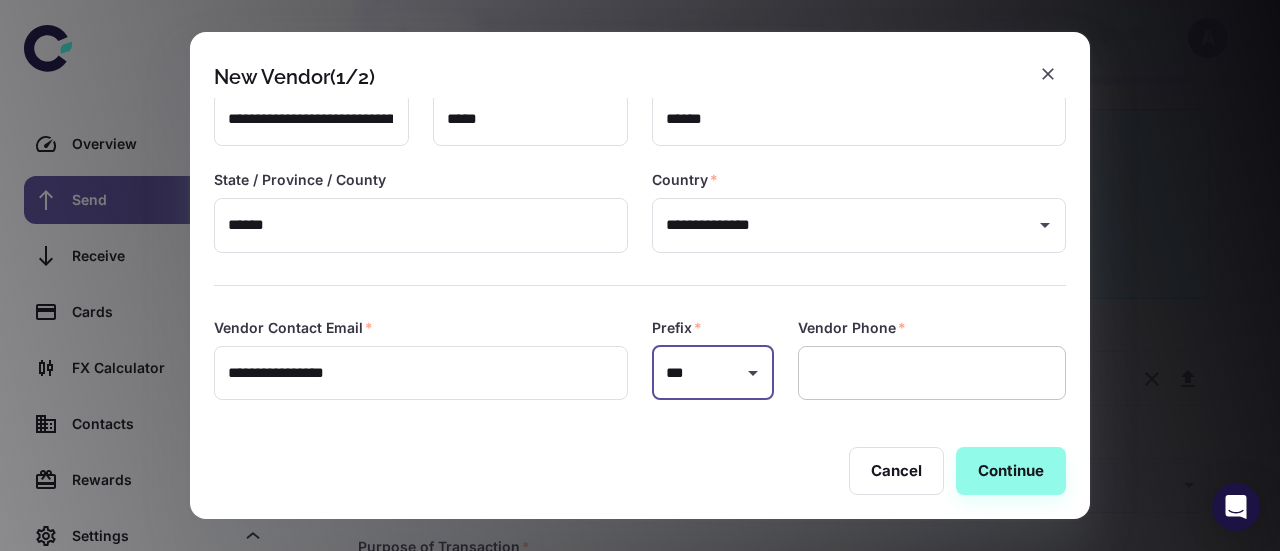 click at bounding box center (932, 373) 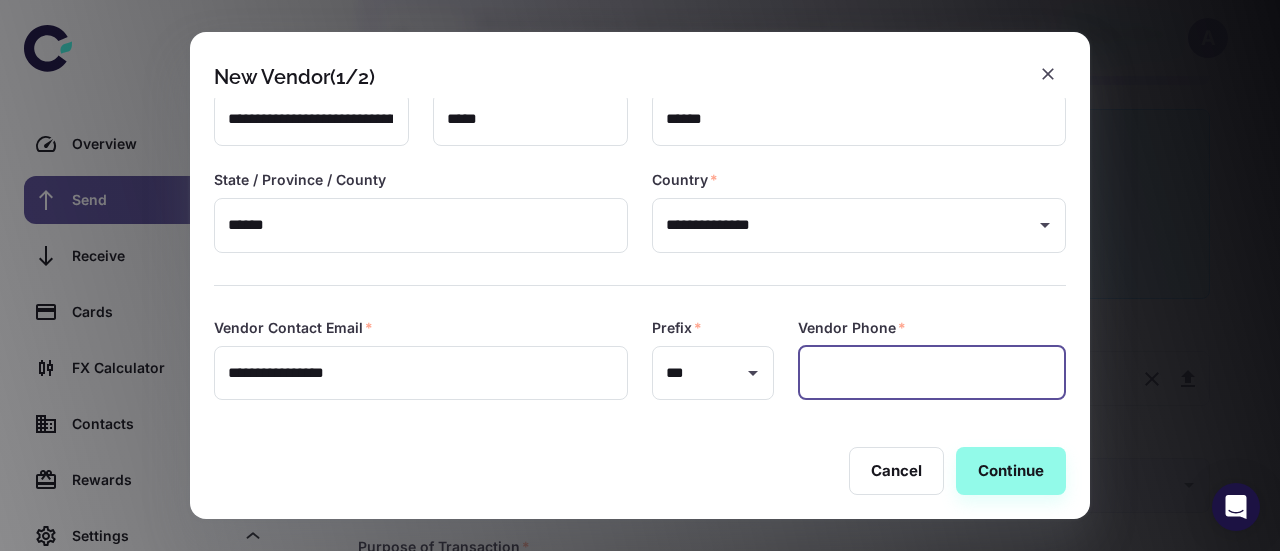 paste on "**********" 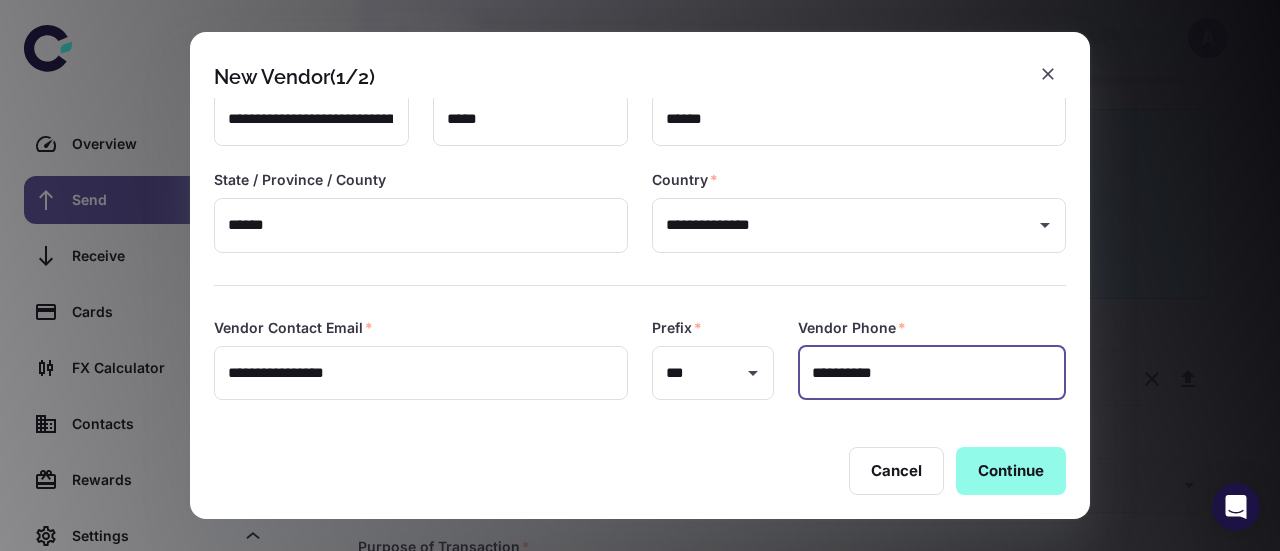 type on "**********" 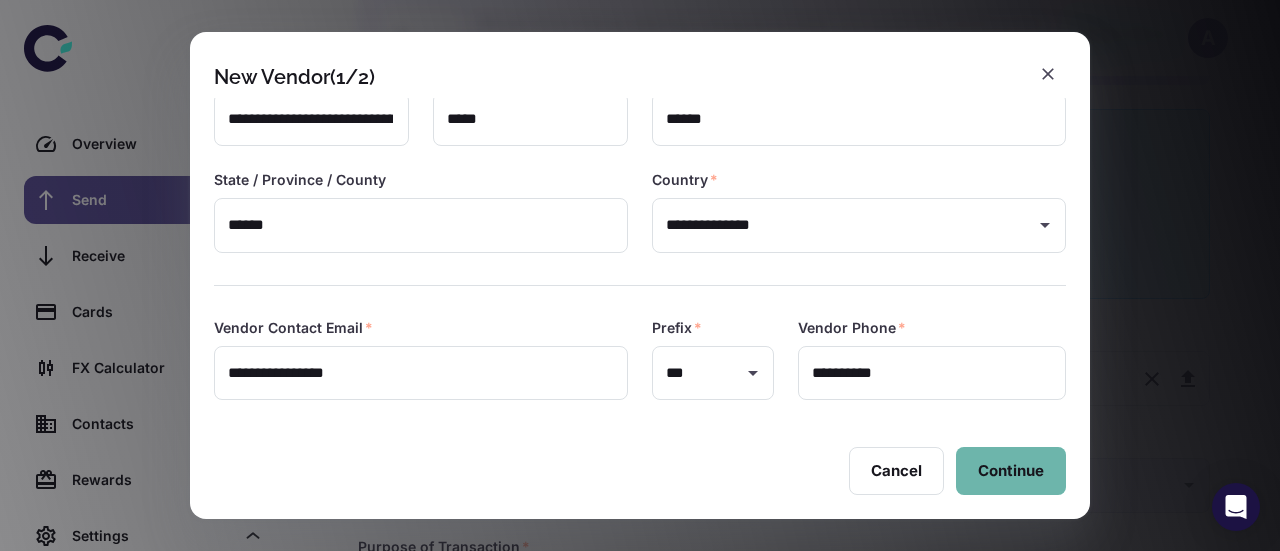 click on "Continue" at bounding box center [1011, 471] 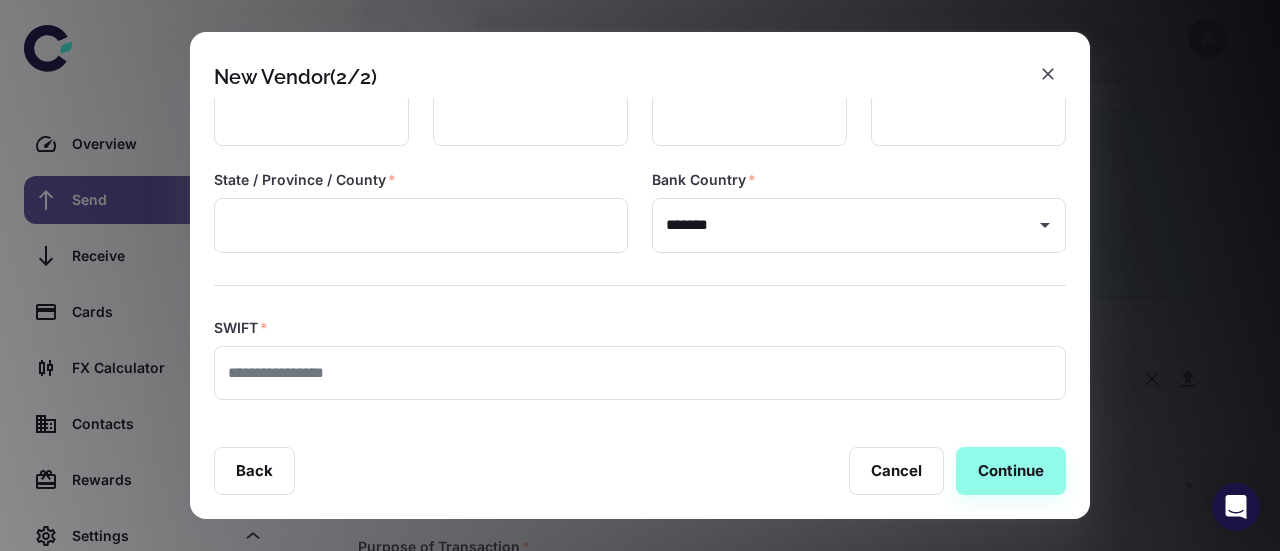 scroll, scrollTop: 0, scrollLeft: 0, axis: both 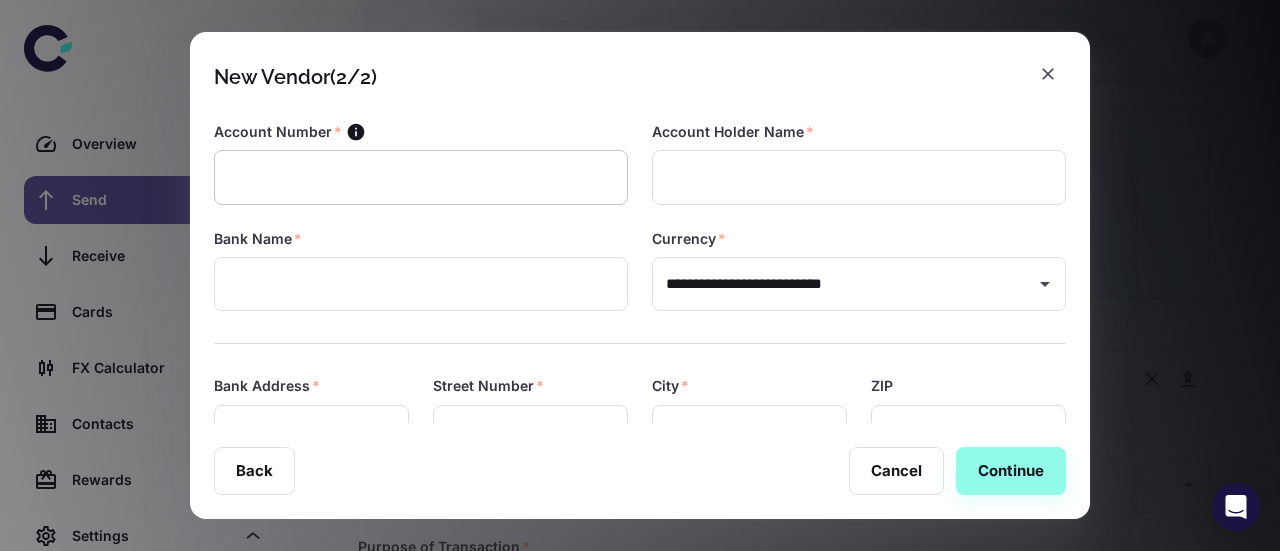 click at bounding box center (421, 177) 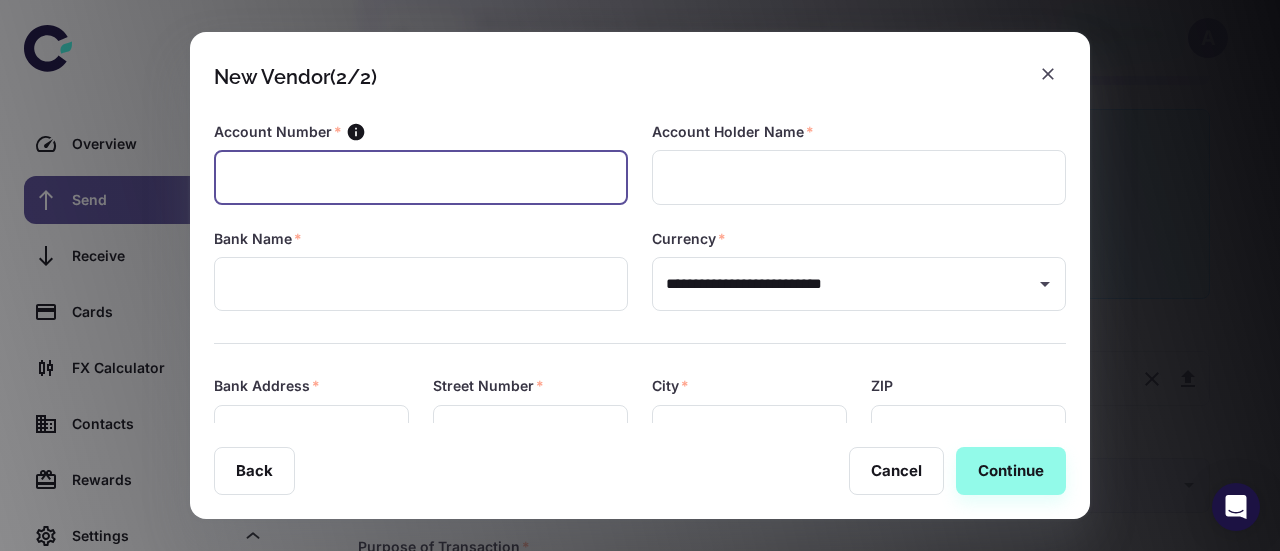 paste on "********" 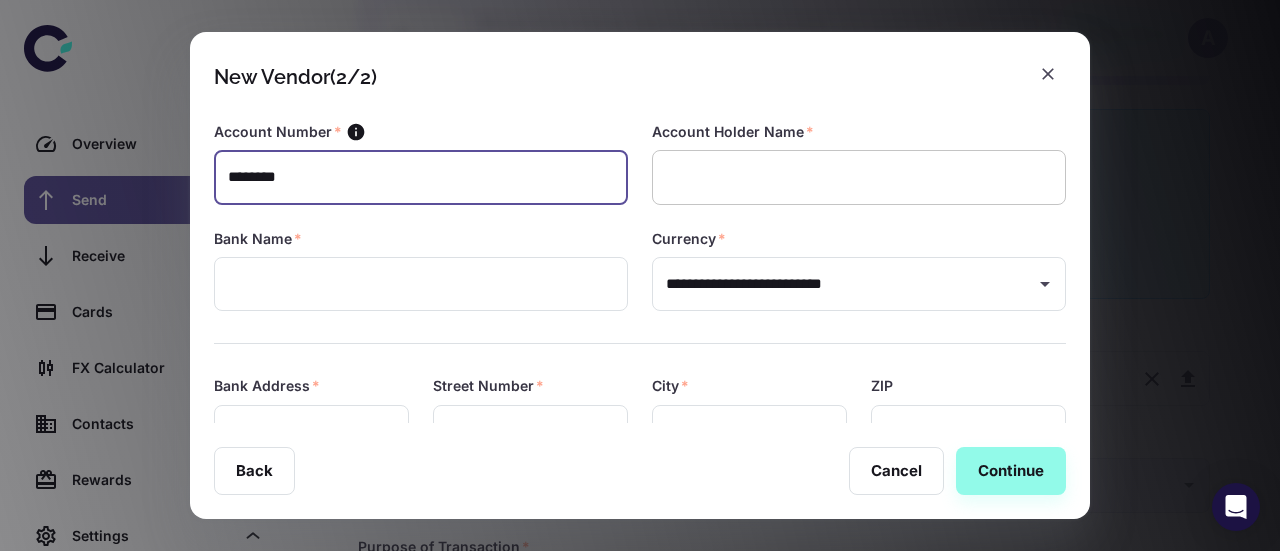 type on "********" 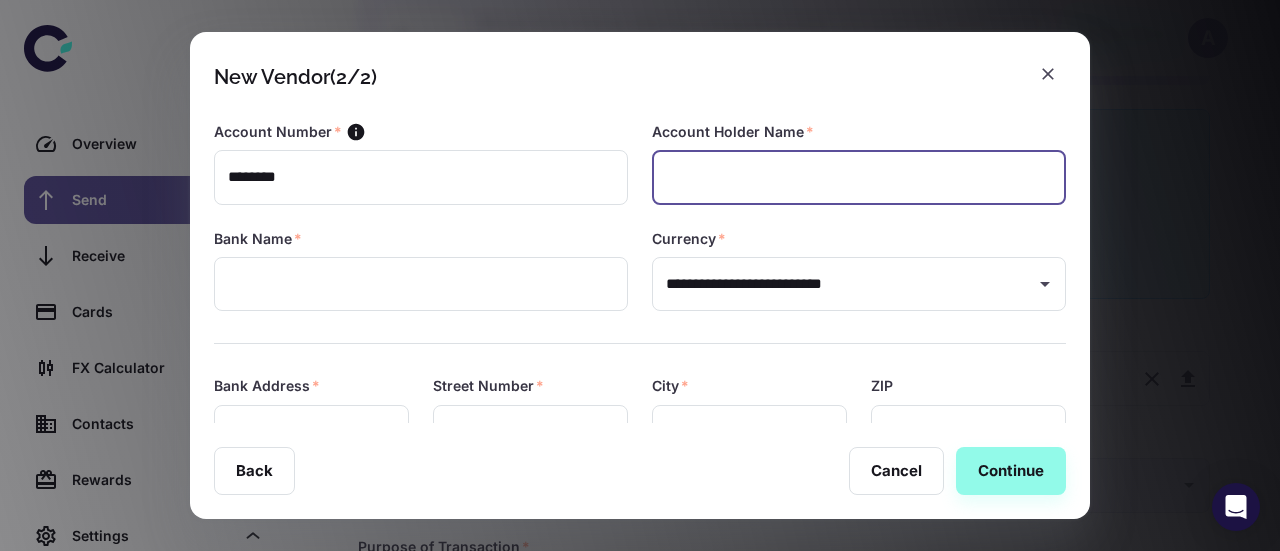 paste on "**********" 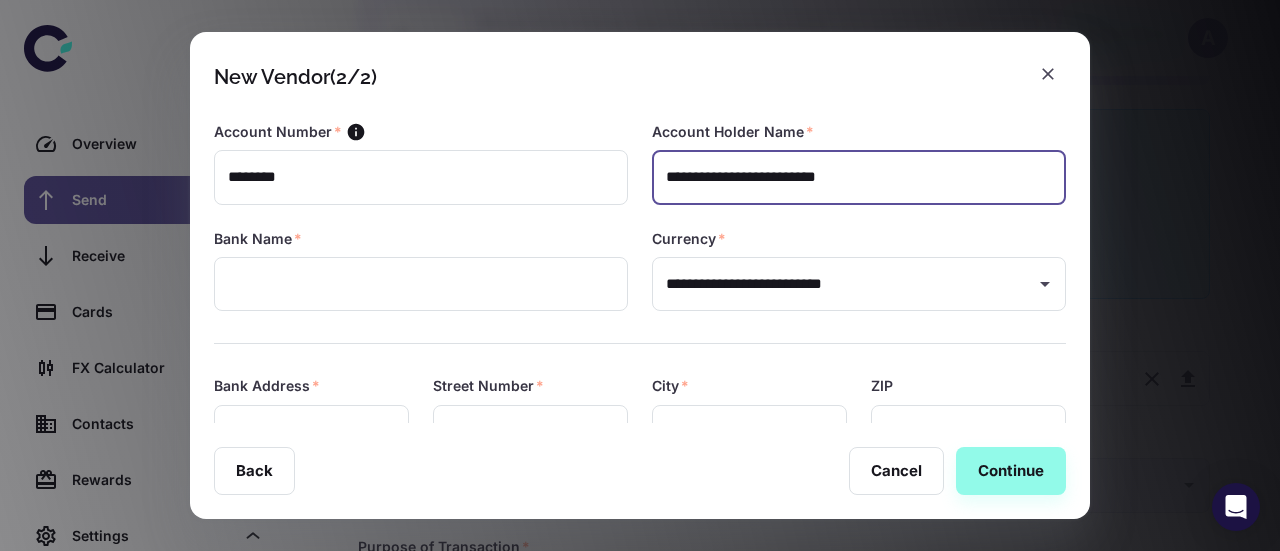 type on "**********" 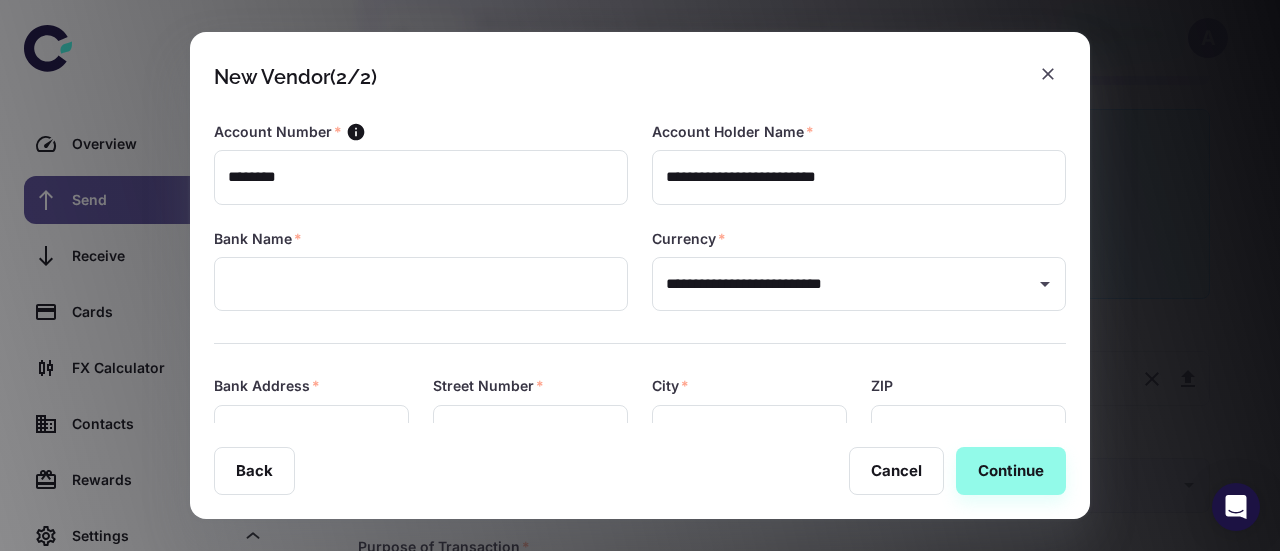 click at bounding box center [628, 331] 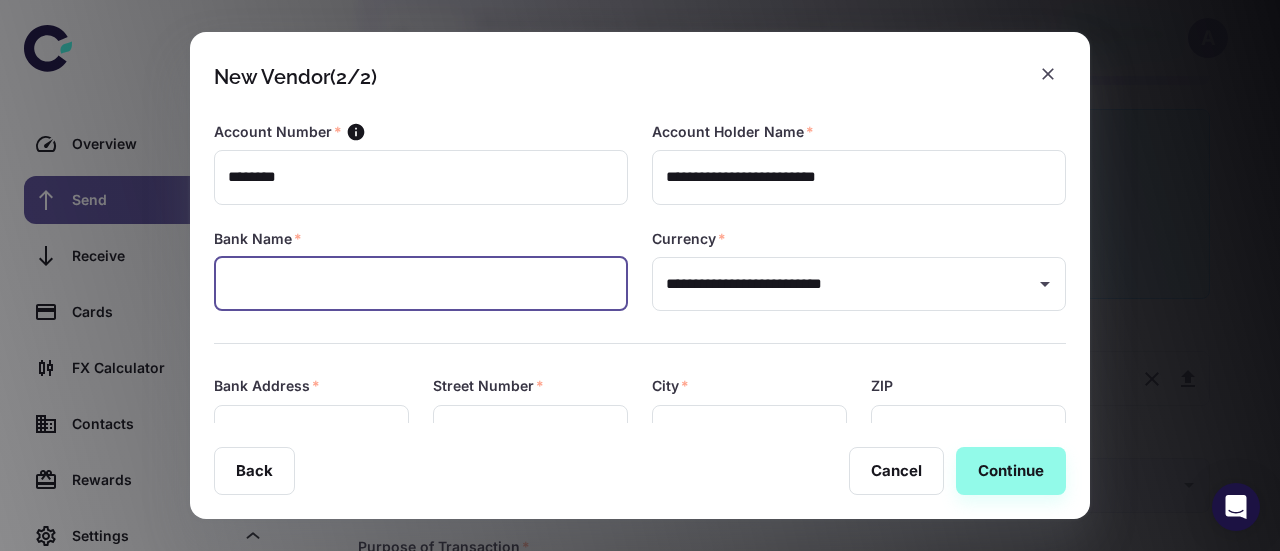 click at bounding box center [421, 284] 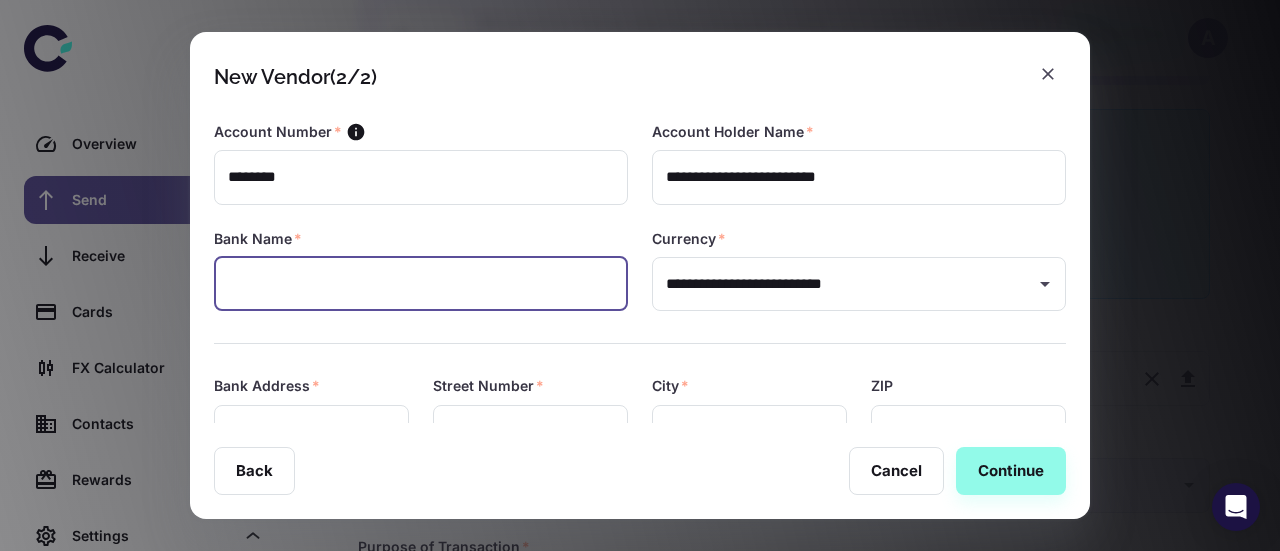paste on "**********" 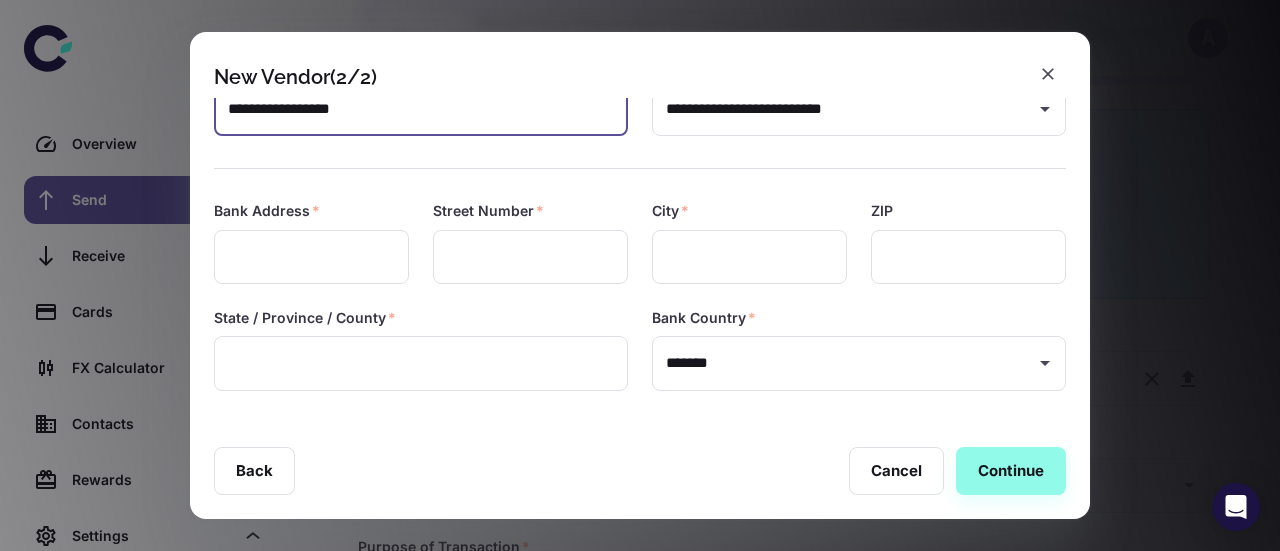 scroll, scrollTop: 176, scrollLeft: 0, axis: vertical 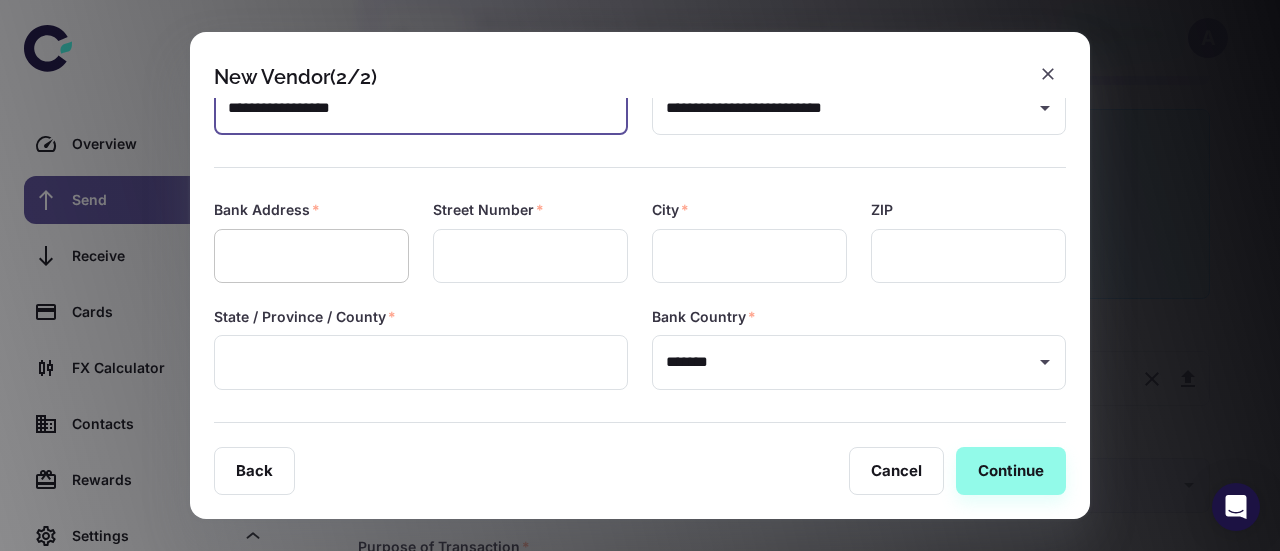 type on "**********" 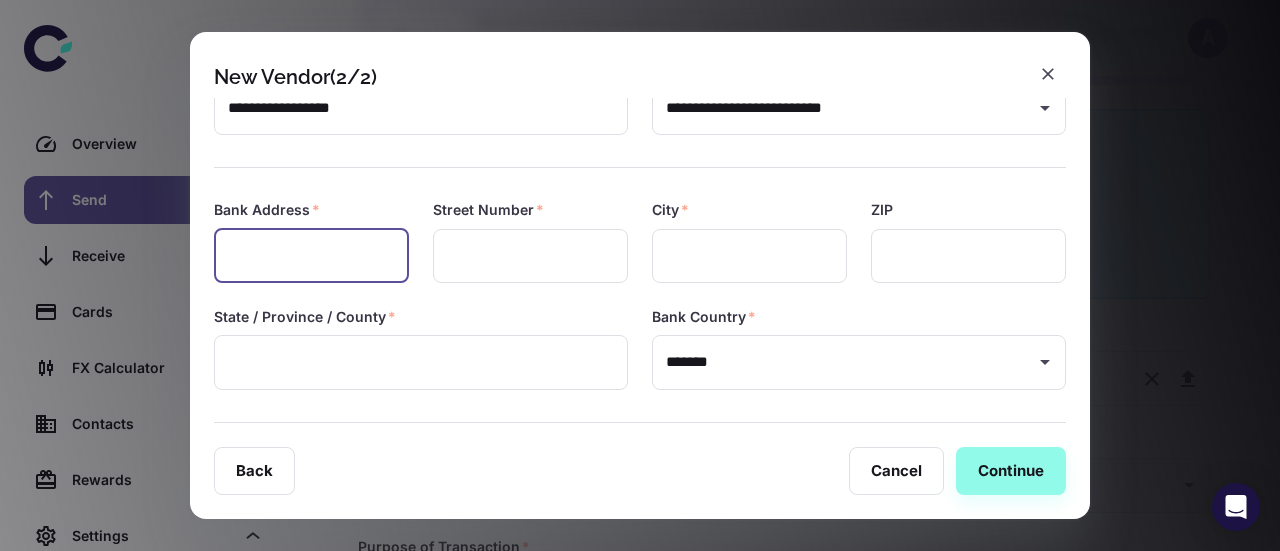 paste on "**********" 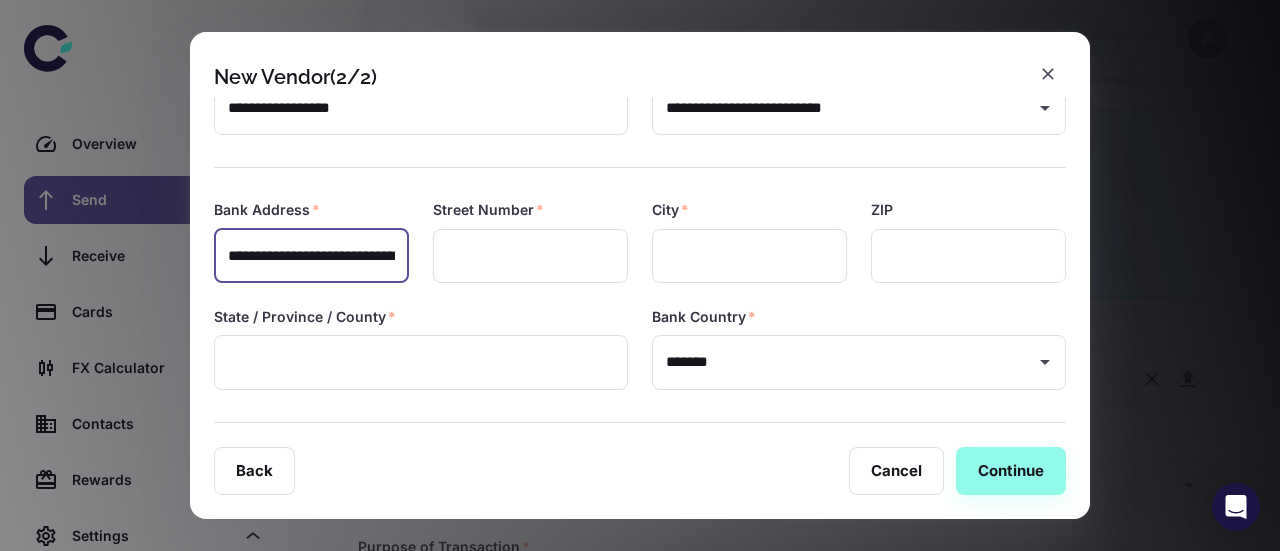 scroll, scrollTop: 0, scrollLeft: 422, axis: horizontal 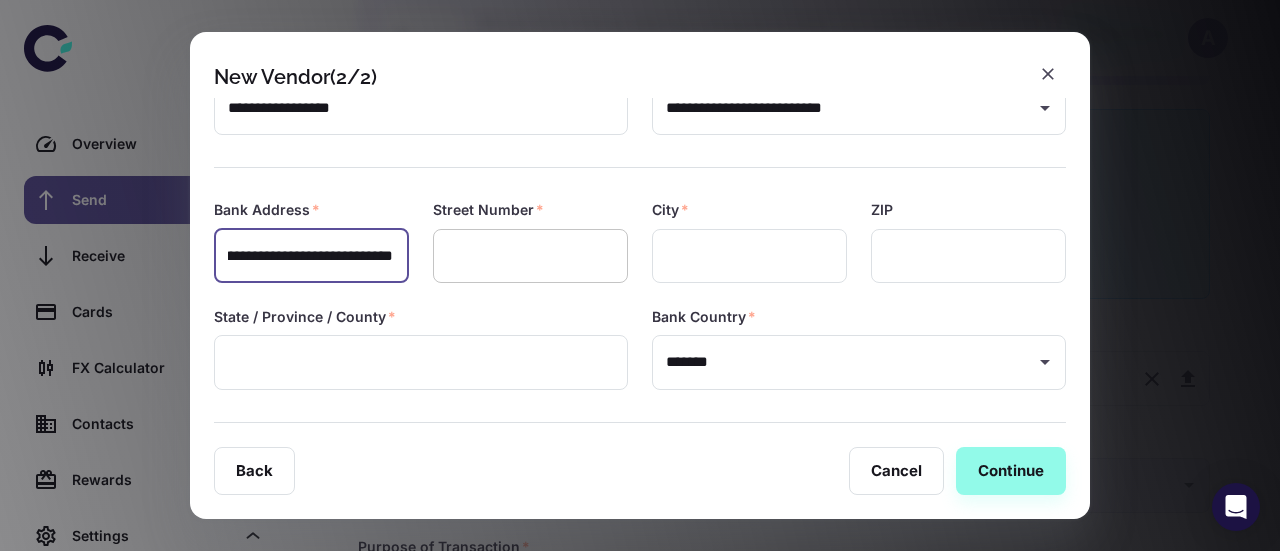 type on "**********" 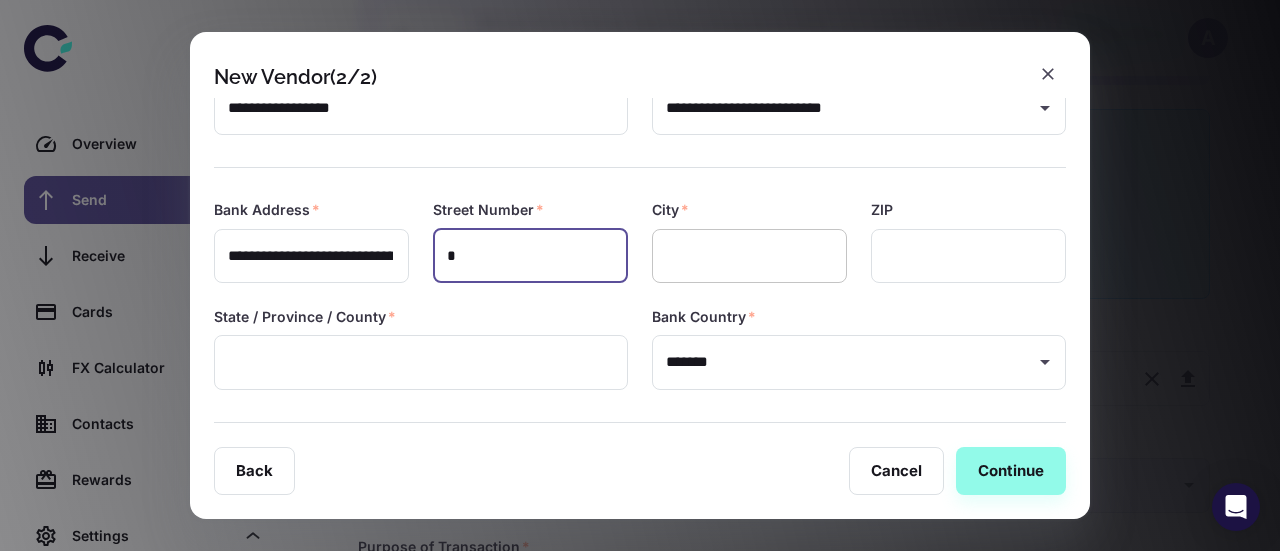type on "*" 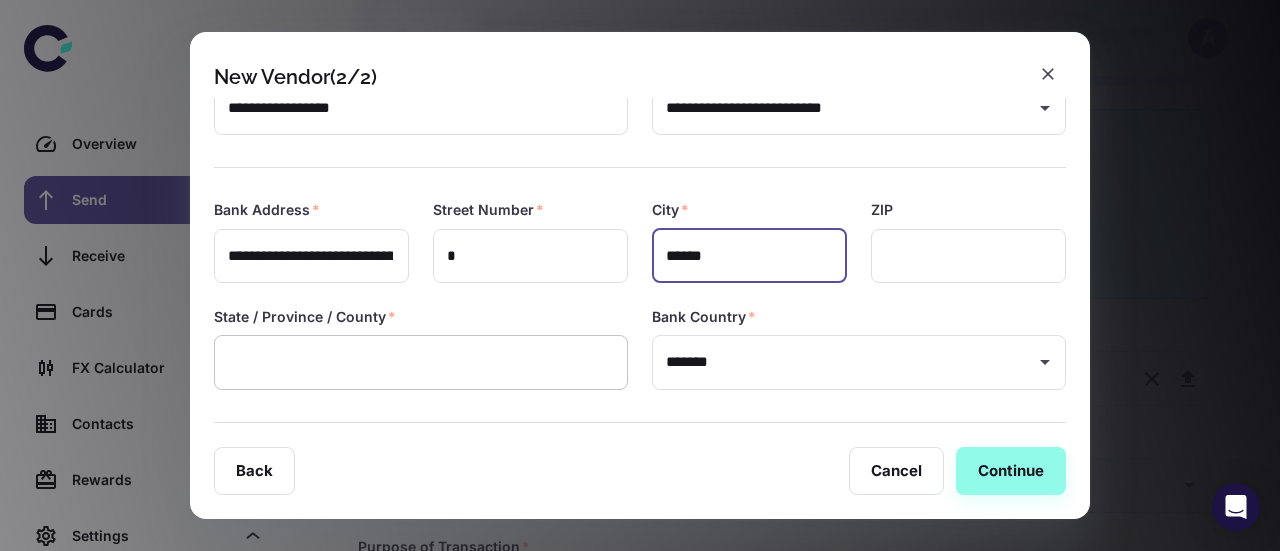 type on "******" 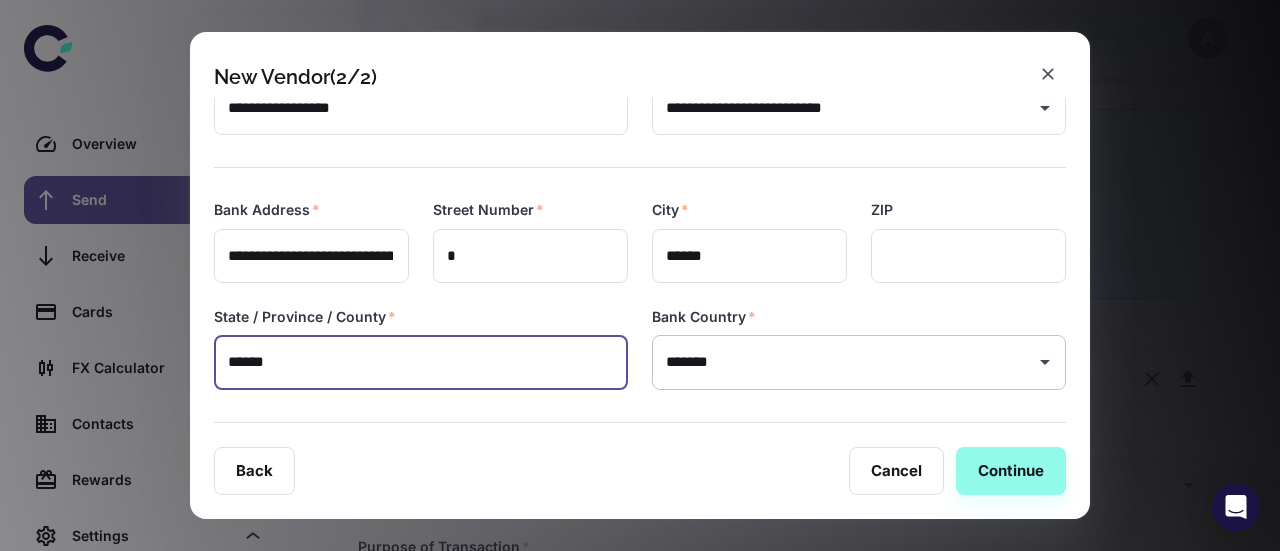 type on "******" 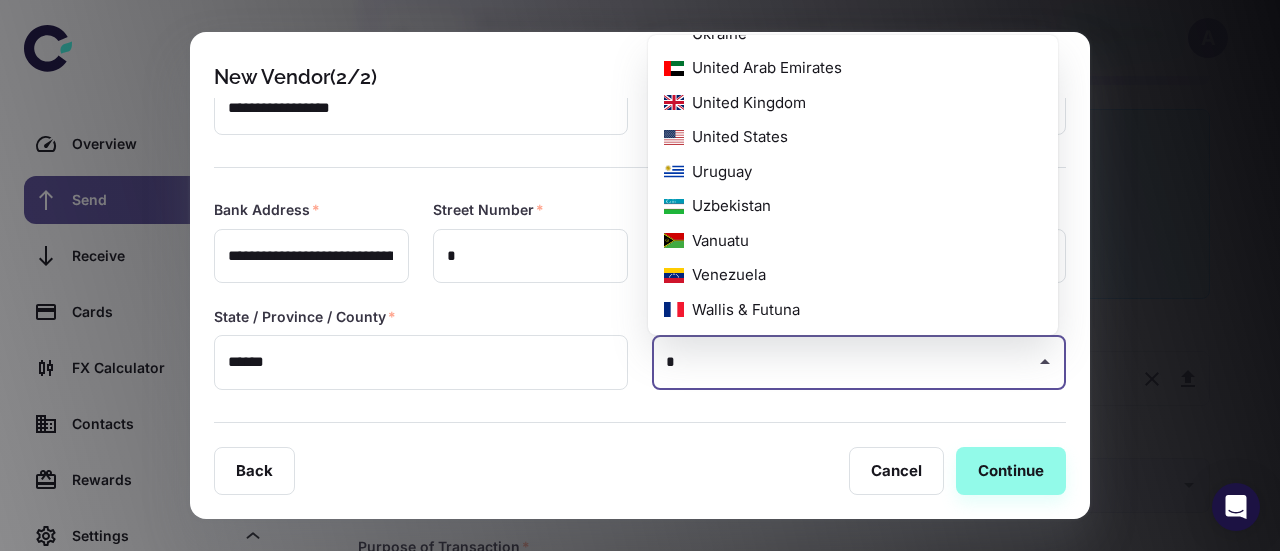 scroll, scrollTop: 0, scrollLeft: 0, axis: both 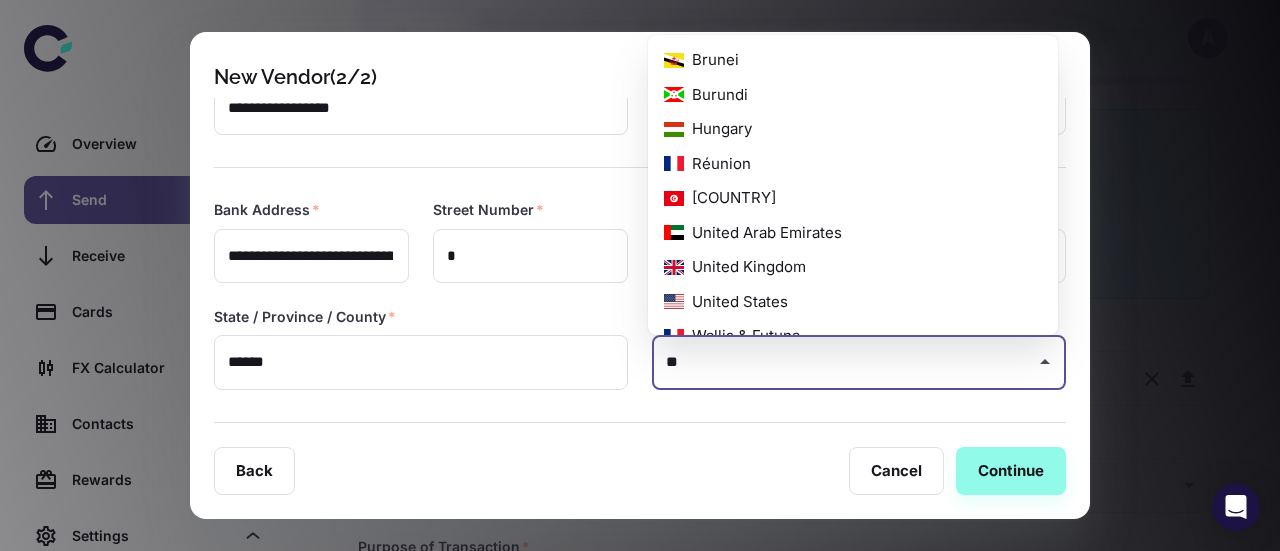 click on "United Kingdom" at bounding box center (853, 267) 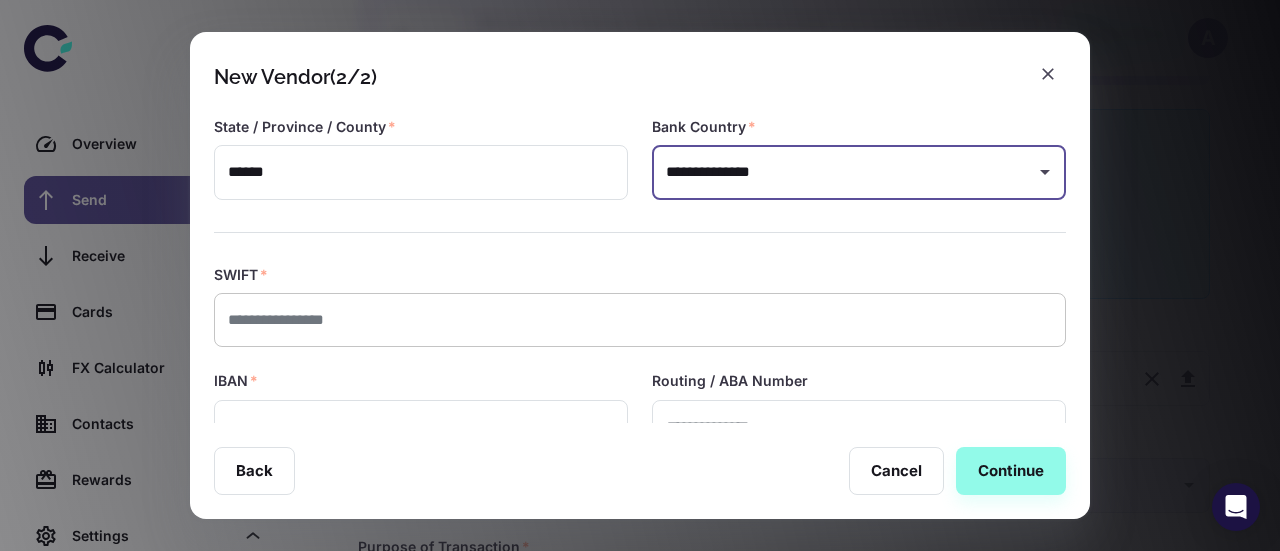 scroll, scrollTop: 370, scrollLeft: 0, axis: vertical 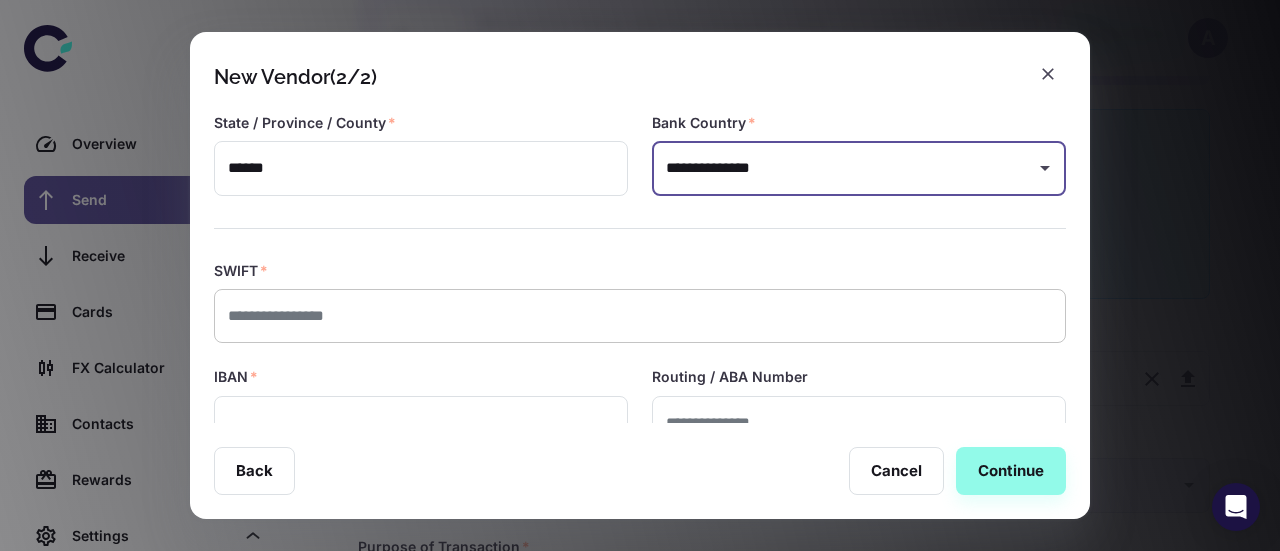 type on "**********" 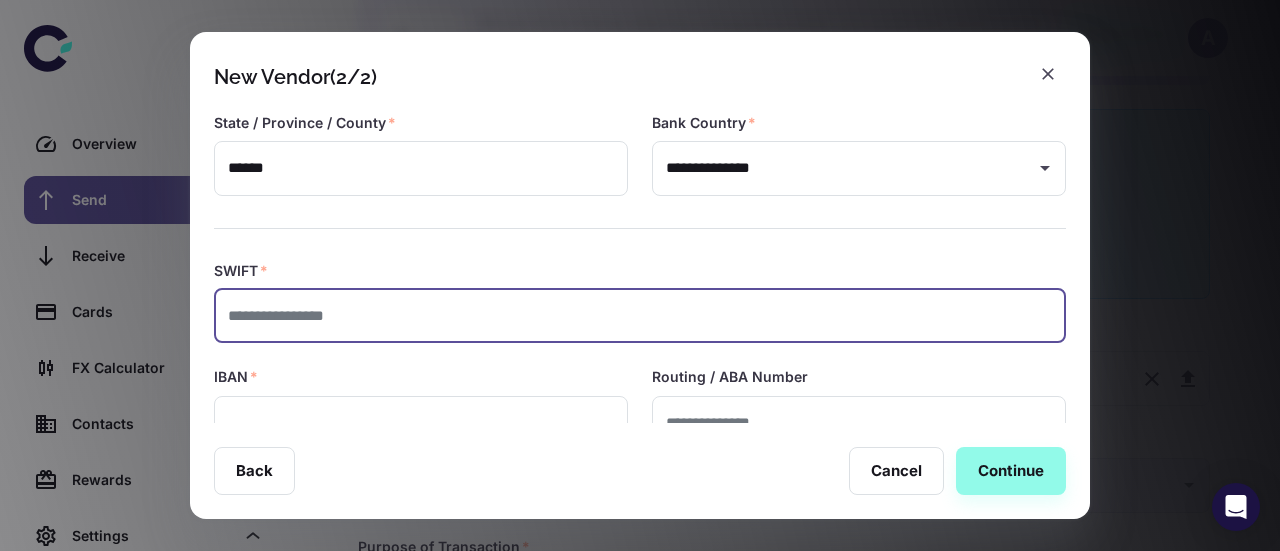 click at bounding box center (640, 316) 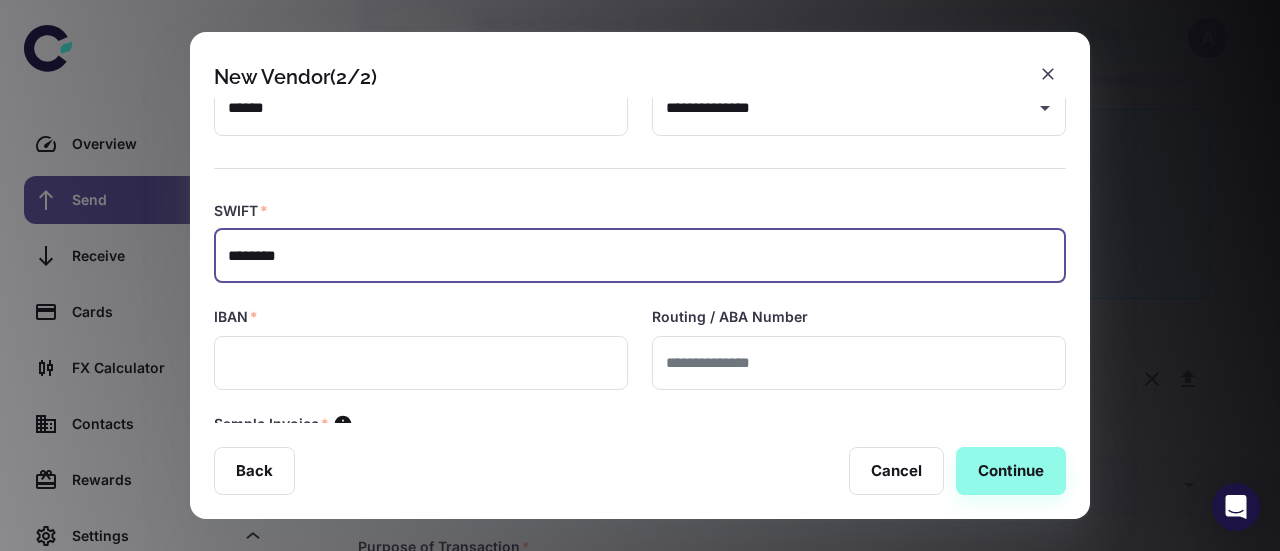 scroll, scrollTop: 431, scrollLeft: 0, axis: vertical 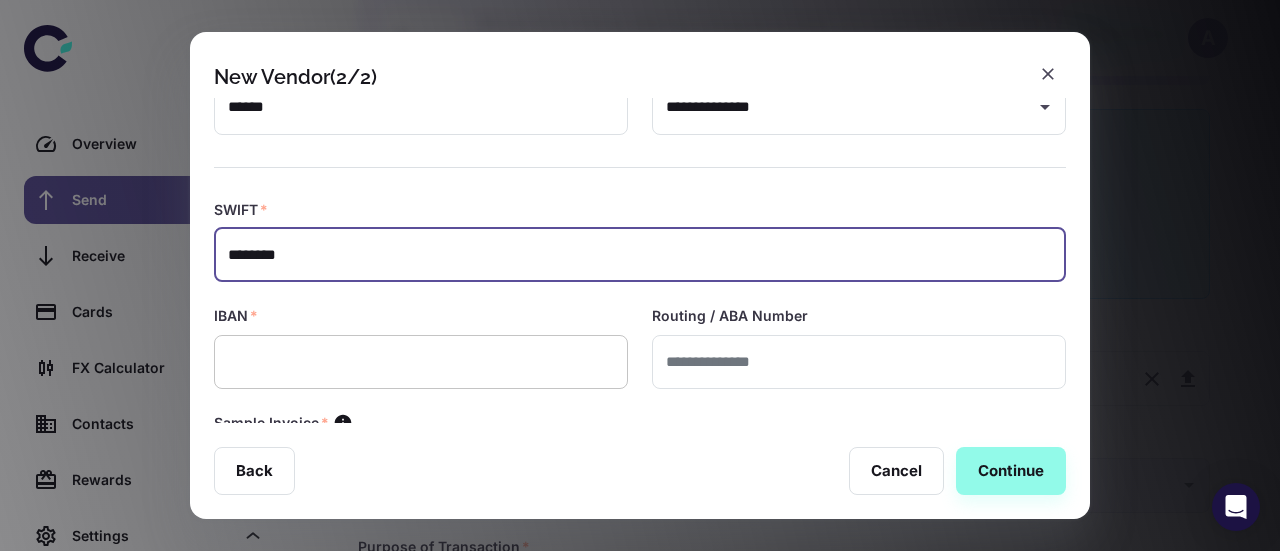 type on "********" 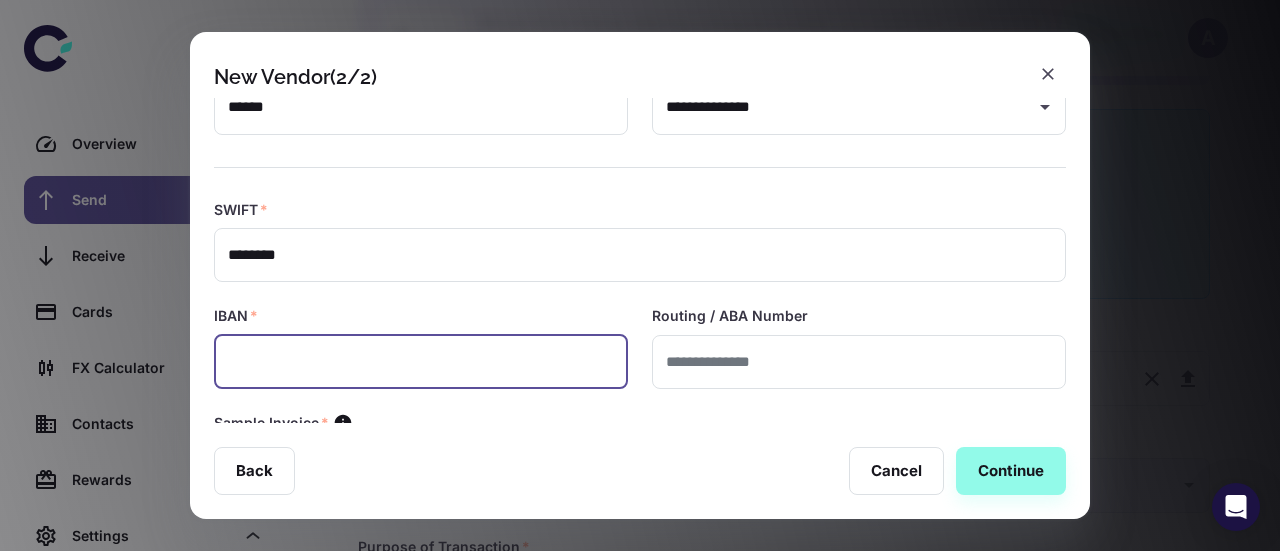 paste on "**********" 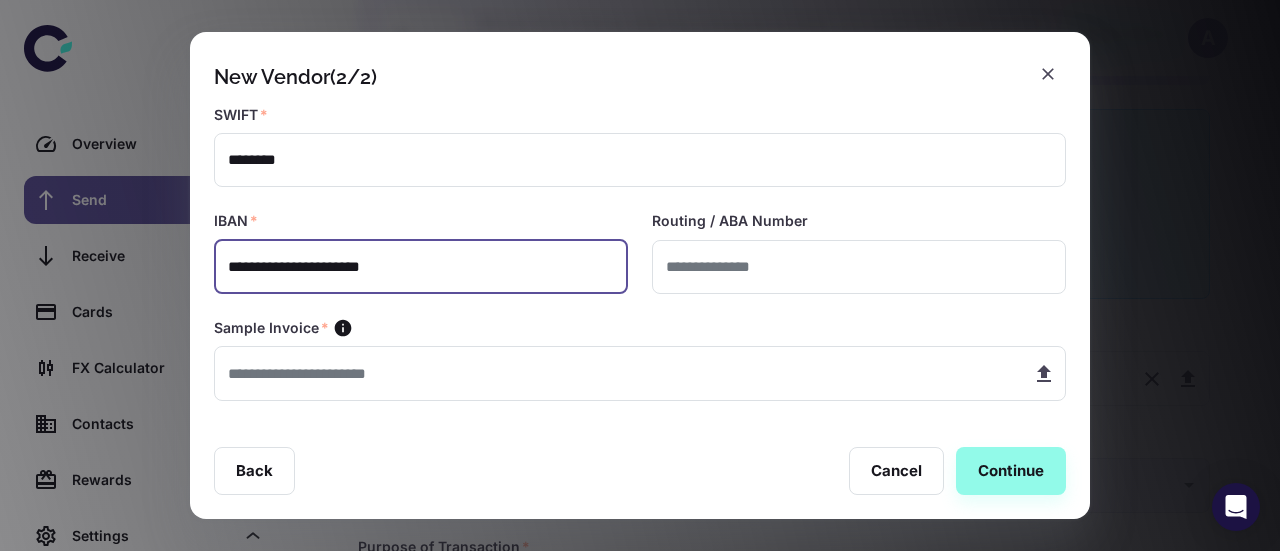 scroll, scrollTop: 526, scrollLeft: 0, axis: vertical 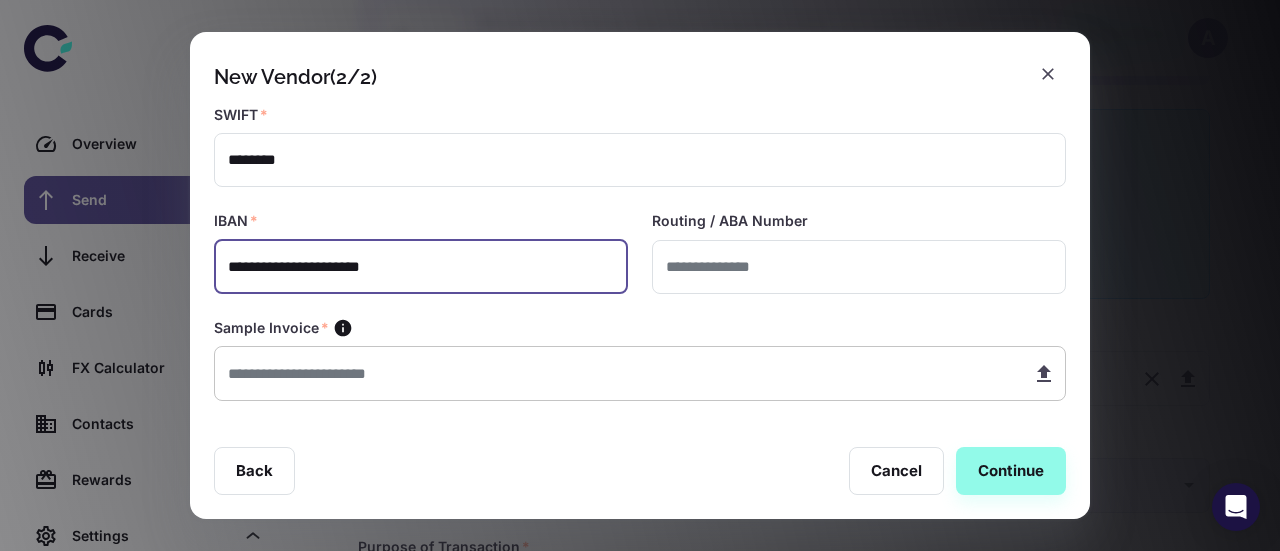type on "**********" 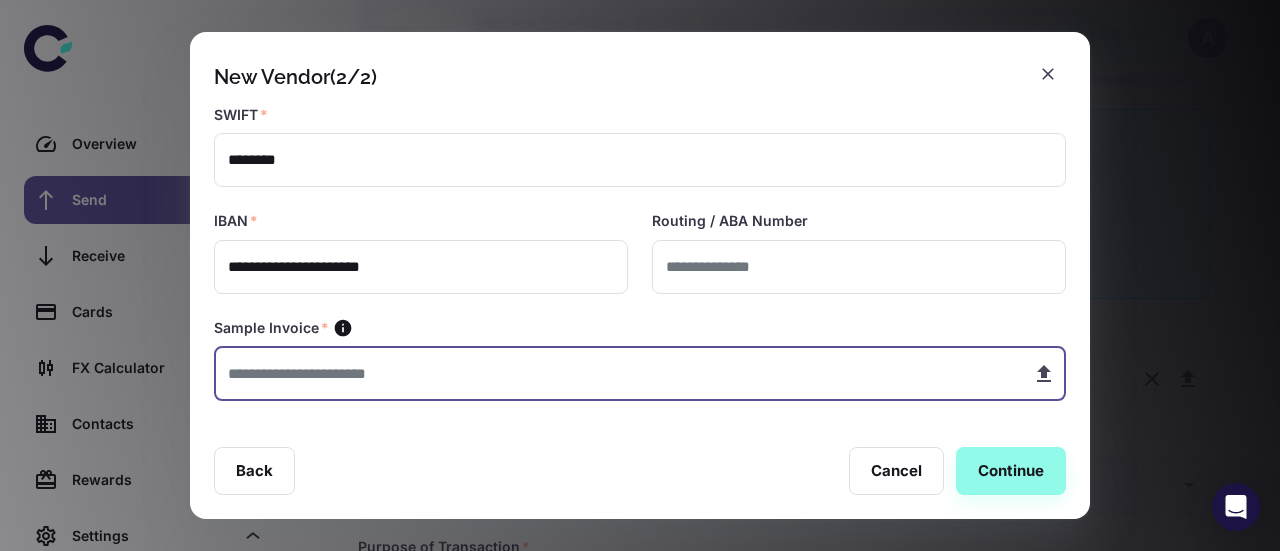 type on "**********" 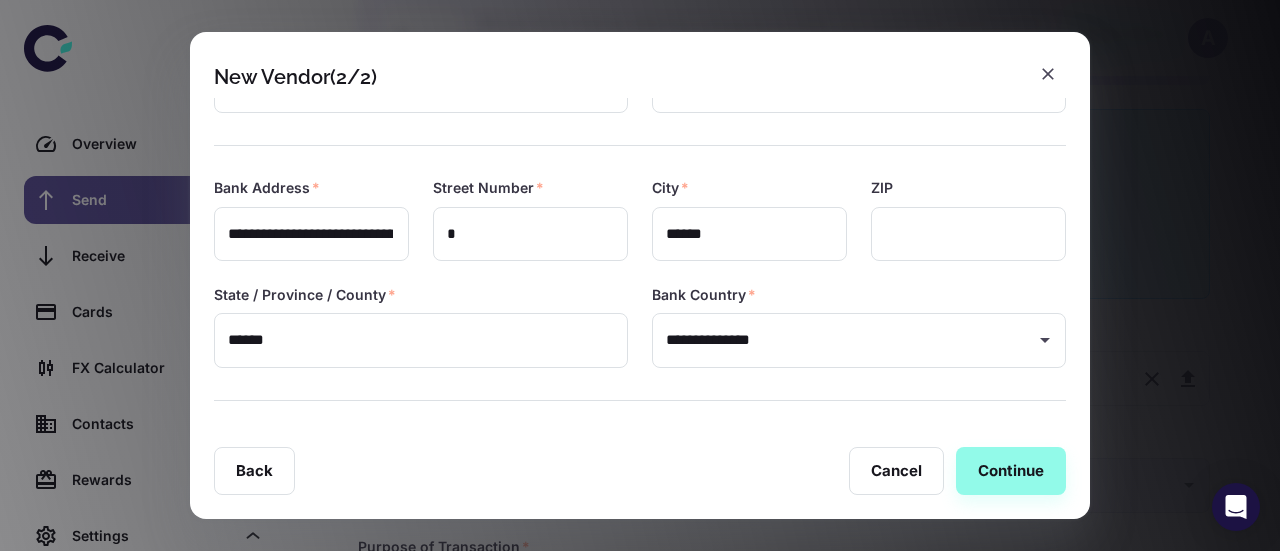 scroll, scrollTop: 0, scrollLeft: 0, axis: both 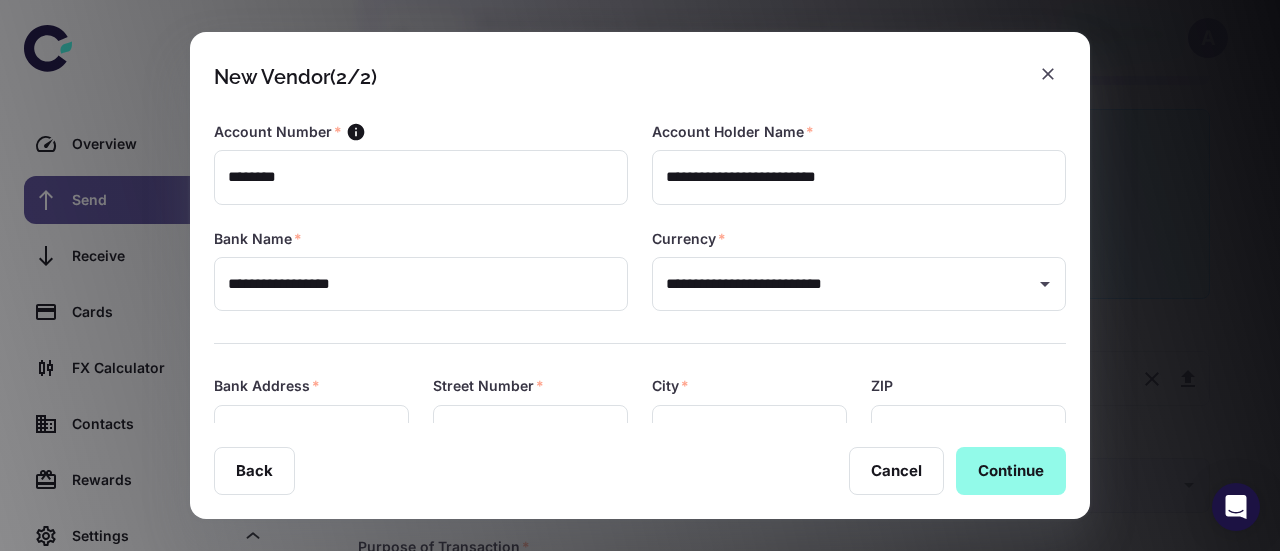 click on "Continue" at bounding box center [1011, 471] 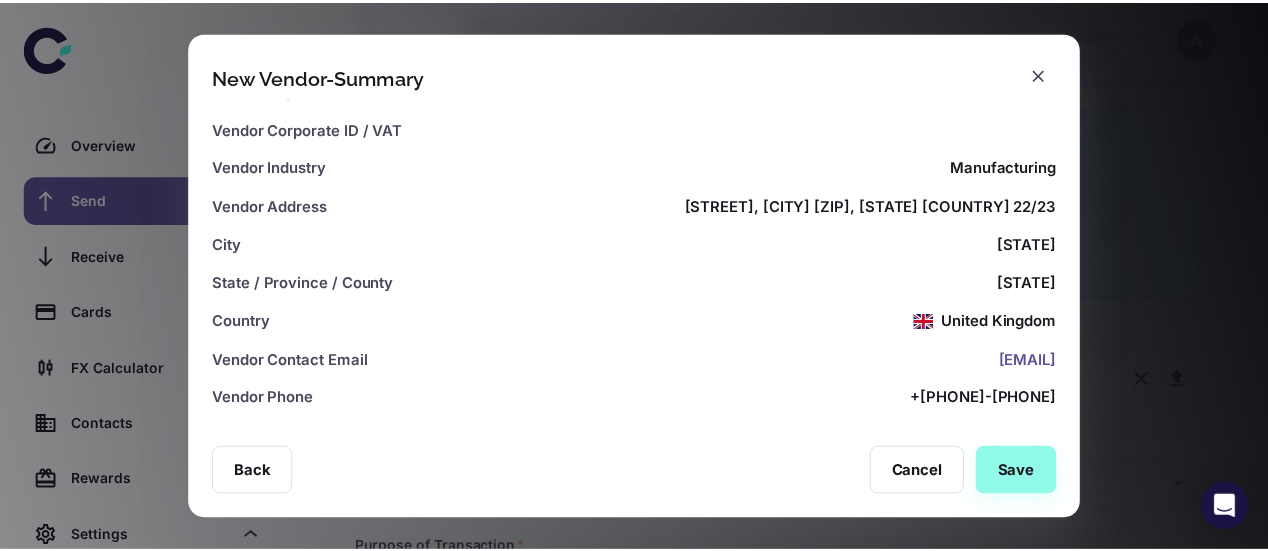 scroll, scrollTop: 0, scrollLeft: 0, axis: both 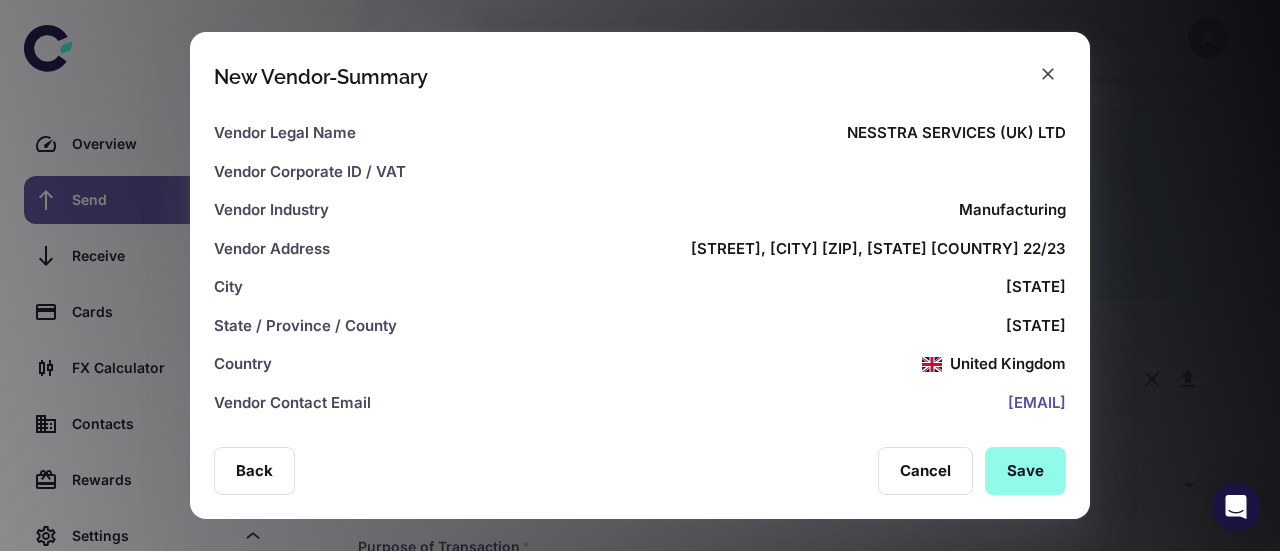 click on "Save" at bounding box center [1025, 471] 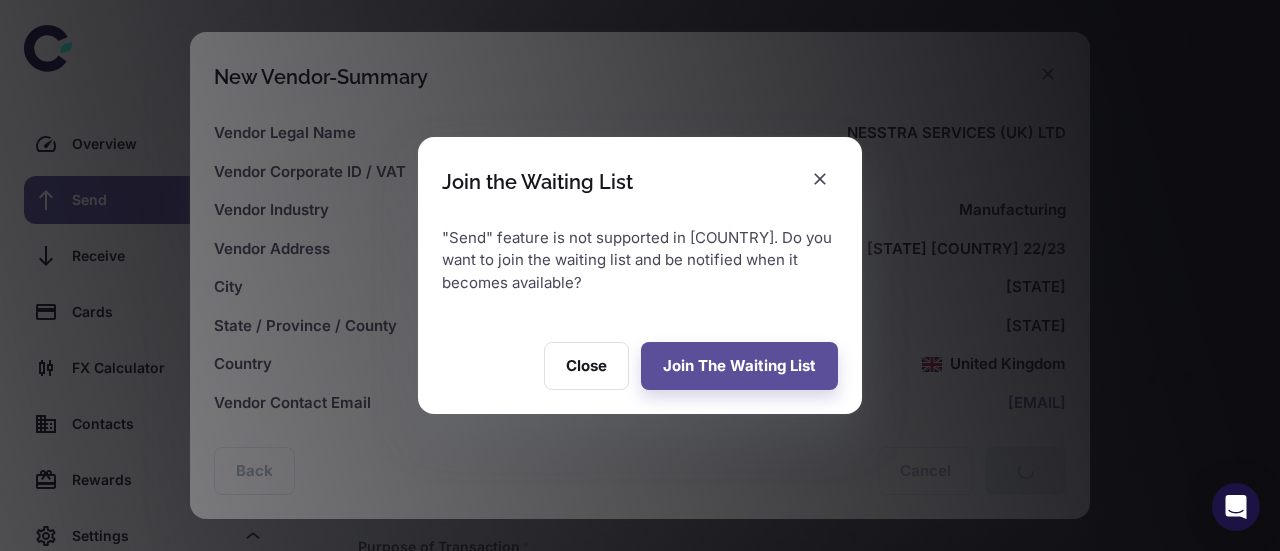 click at bounding box center (820, 179) 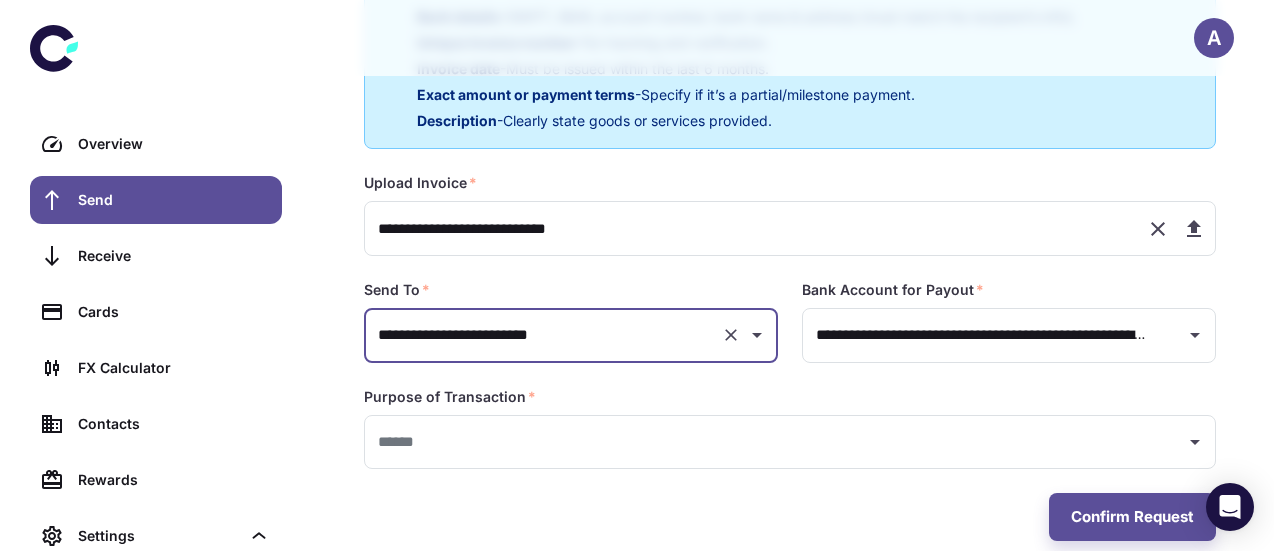 scroll, scrollTop: 488, scrollLeft: 0, axis: vertical 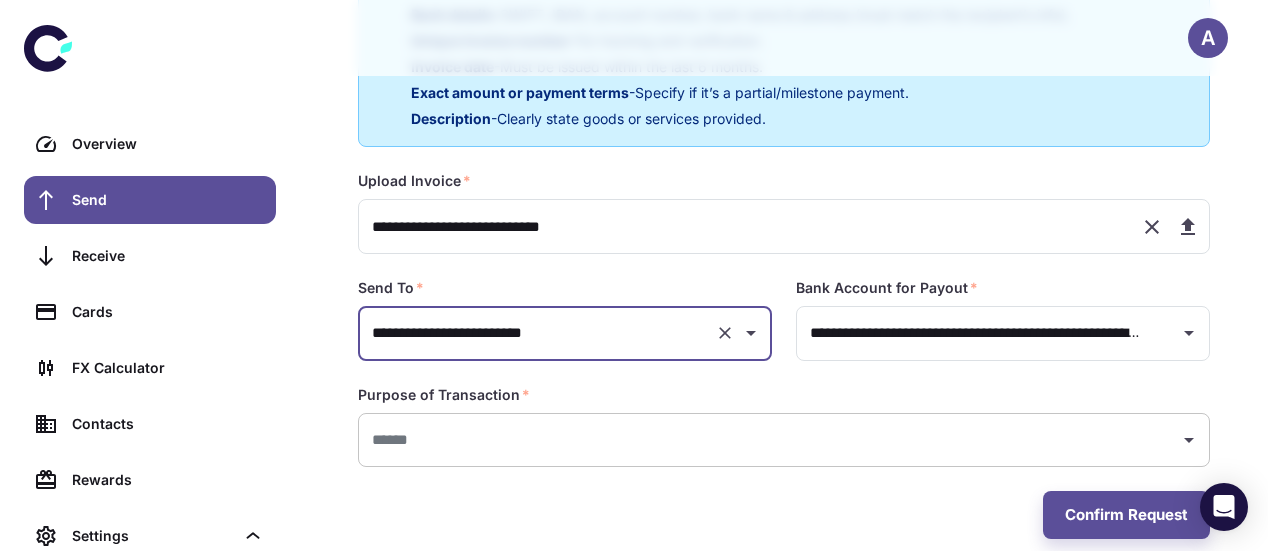 click at bounding box center (769, 440) 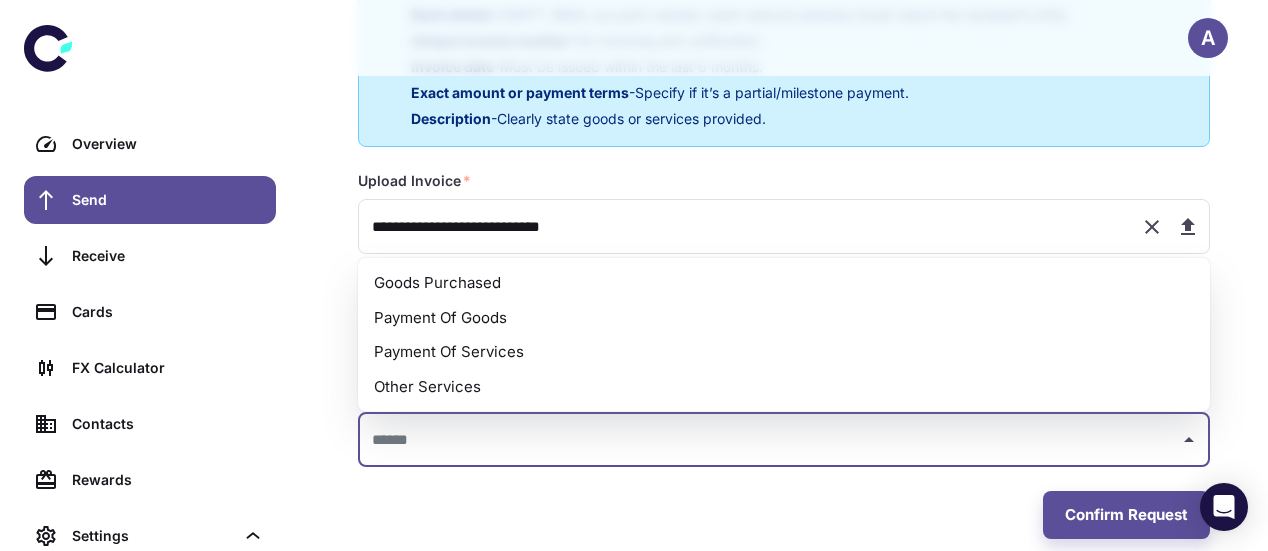 click on "Payment Of Goods" at bounding box center (784, 317) 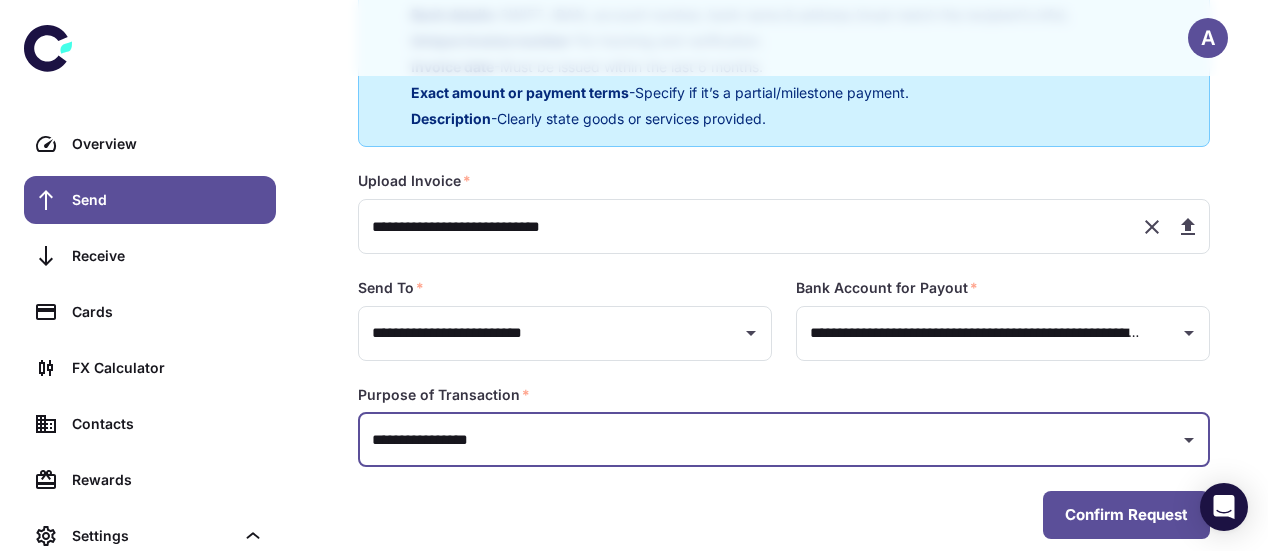 click on "Confirm Request" at bounding box center (1126, 515) 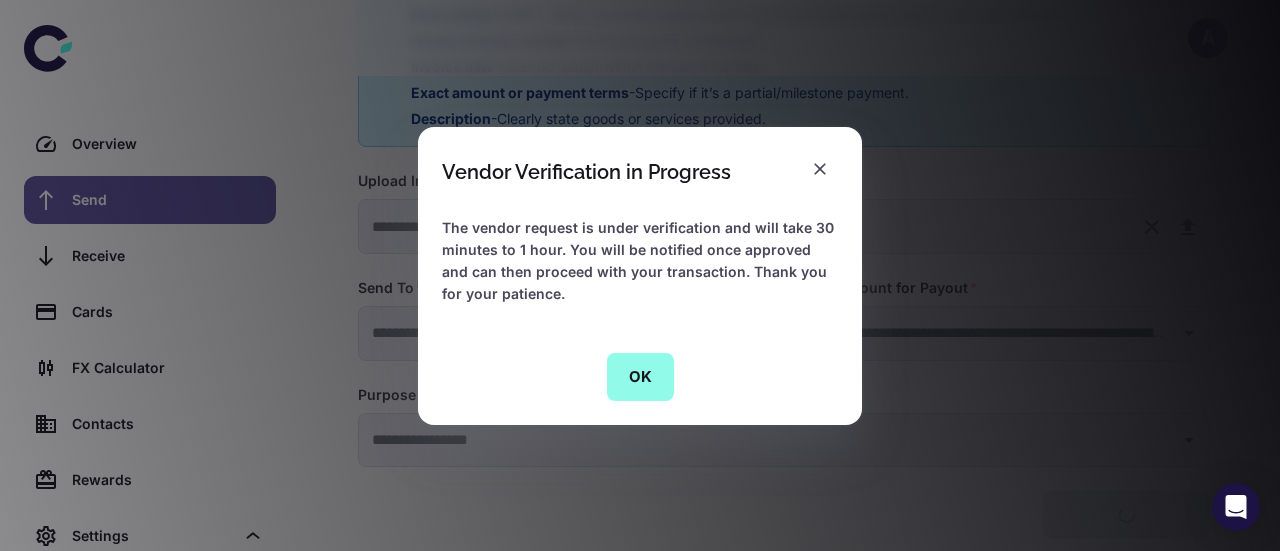 click on "OK" at bounding box center (640, 377) 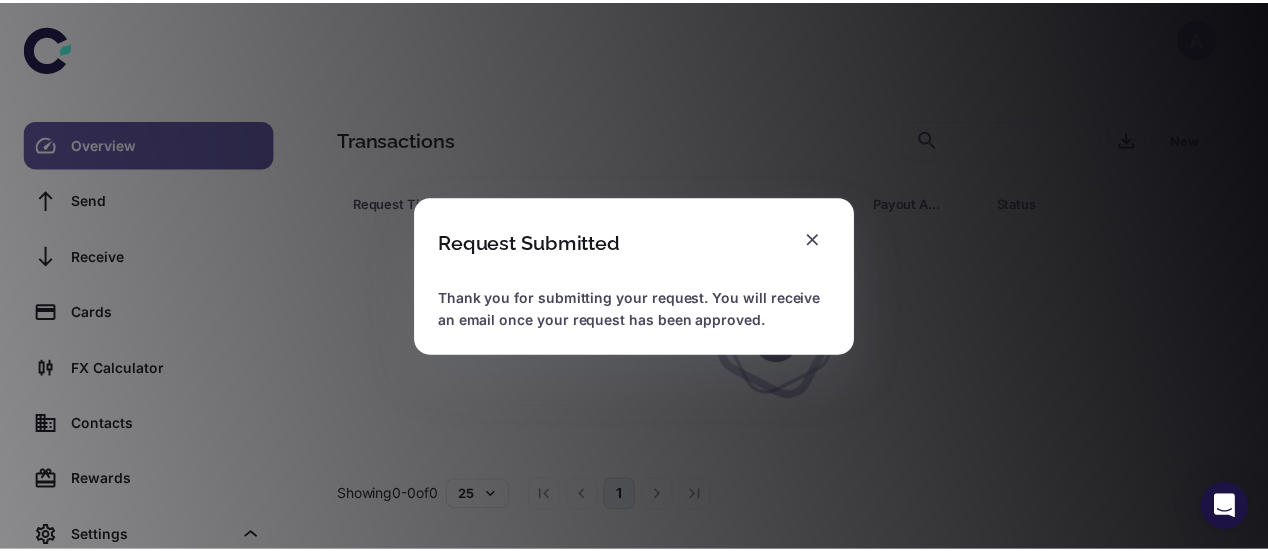 scroll, scrollTop: 0, scrollLeft: 0, axis: both 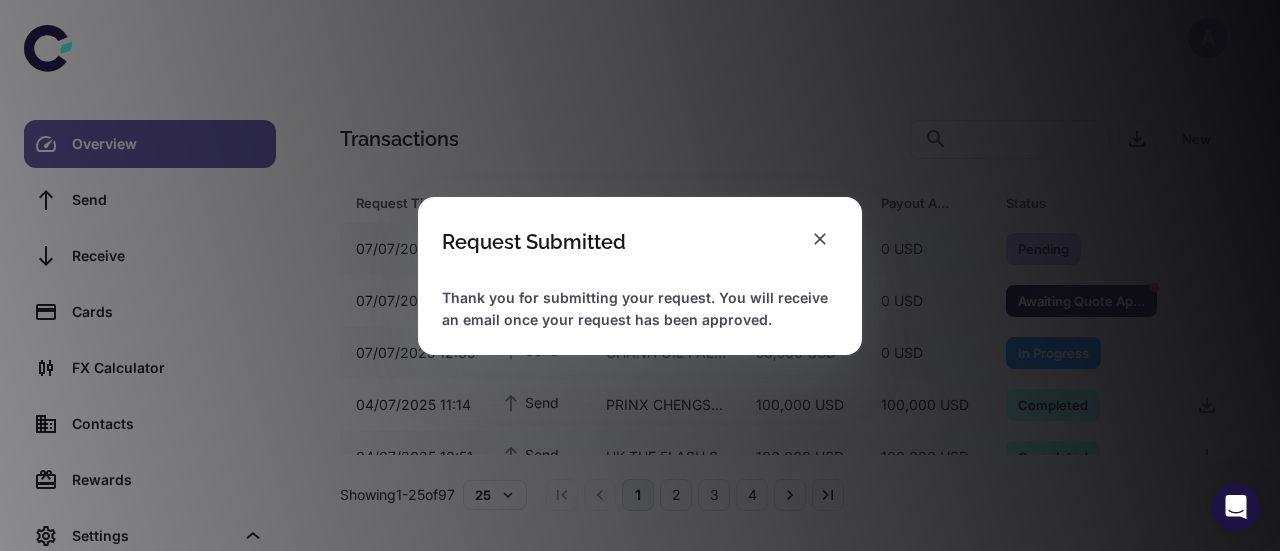 click at bounding box center (820, 239) 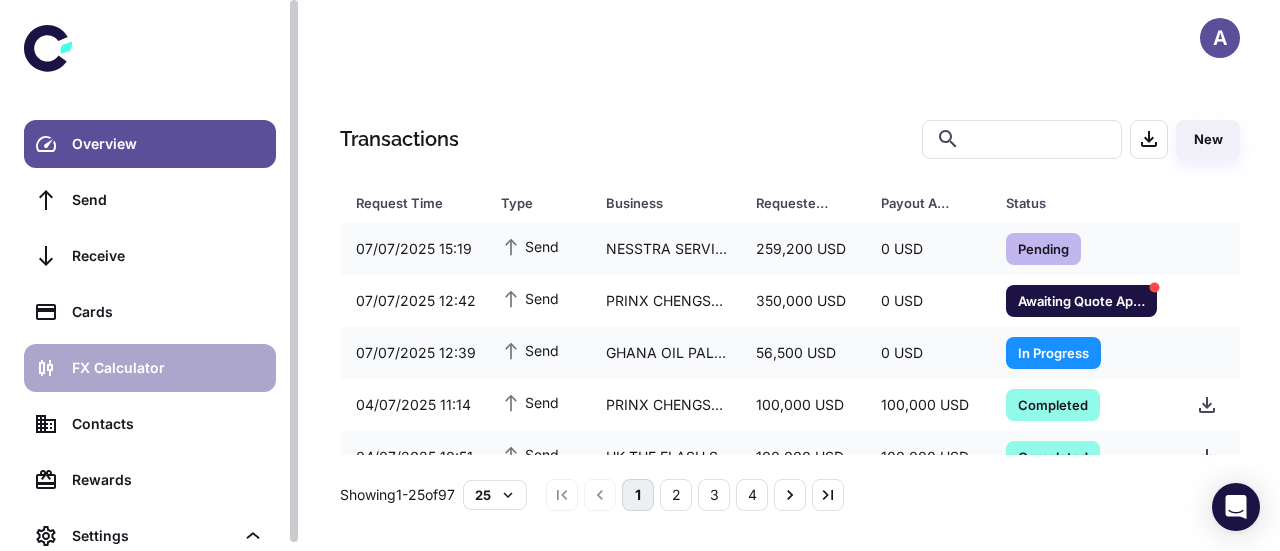 click on "FX Calculator" at bounding box center [168, 368] 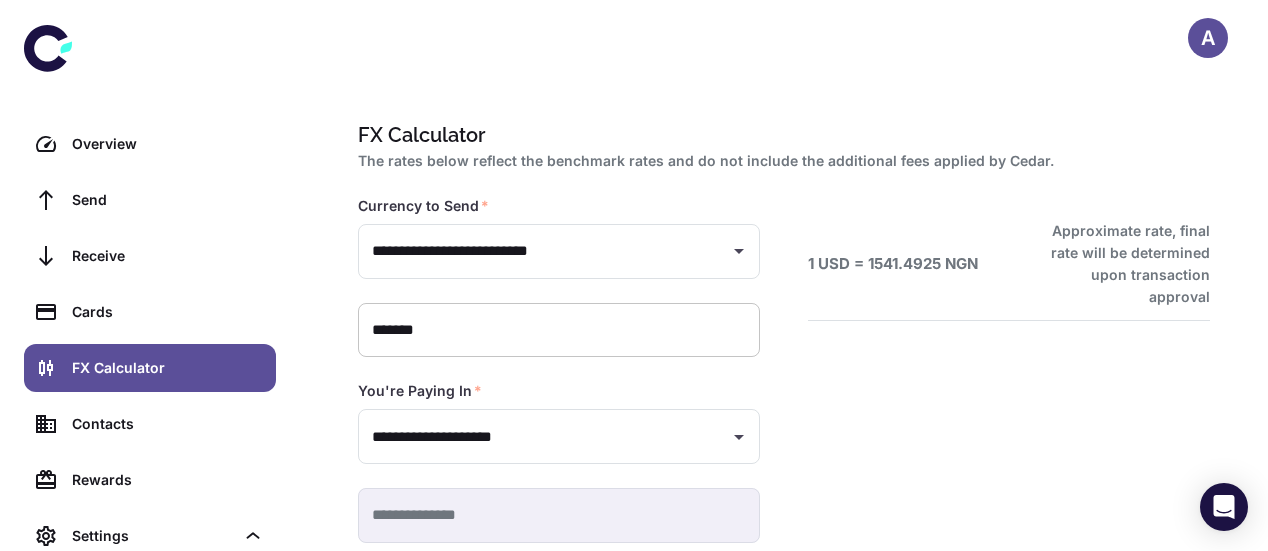 click on "*******" at bounding box center [559, 330] 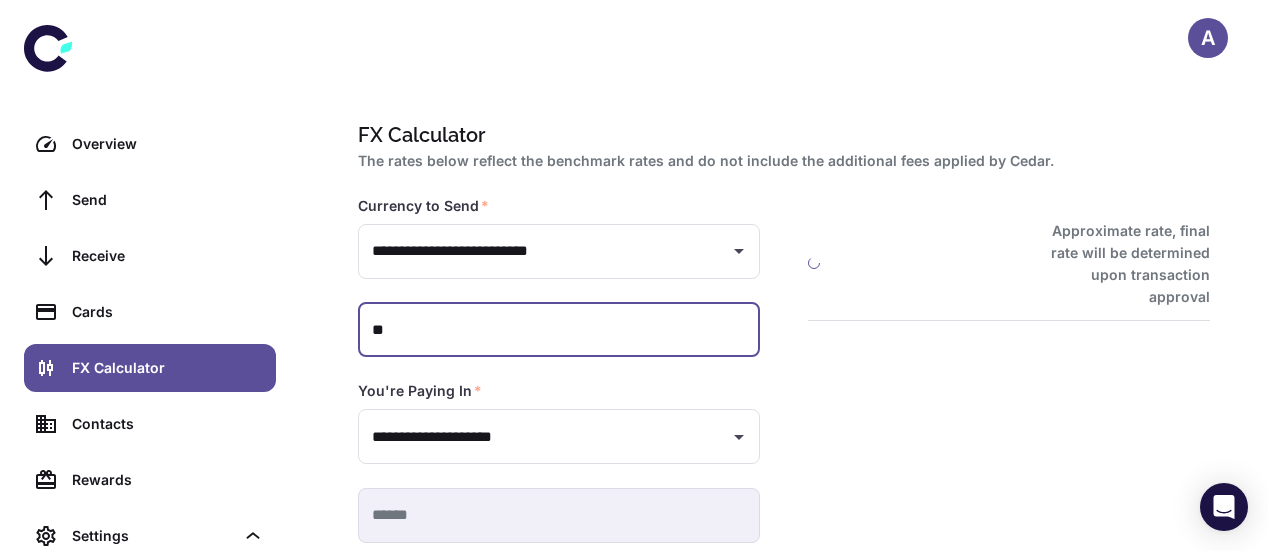 type on "*" 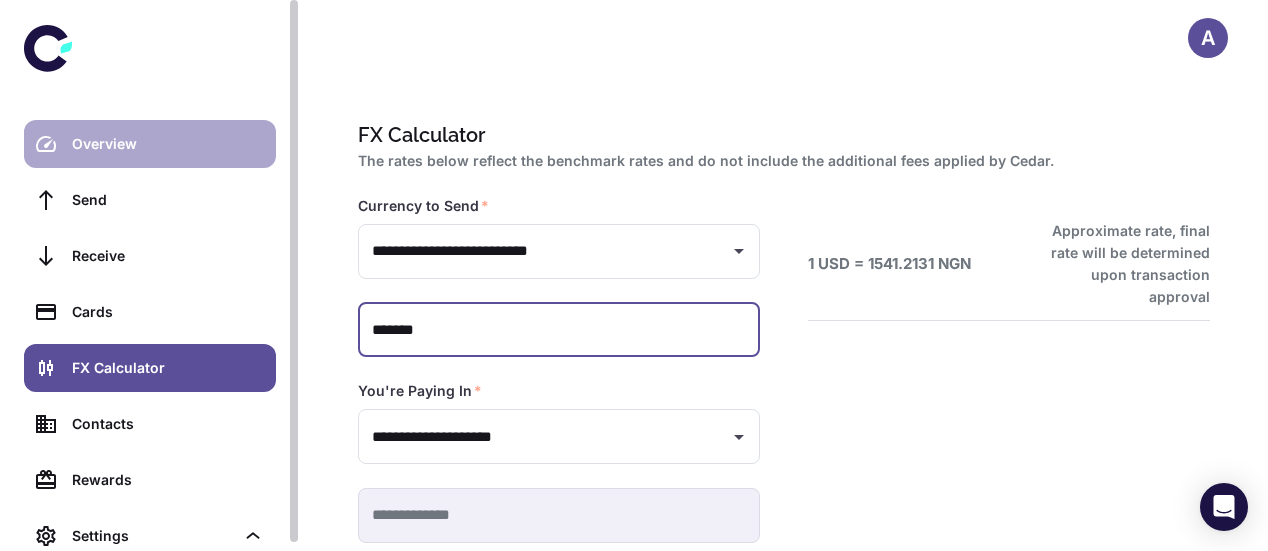 click on "Overview" at bounding box center [168, 144] 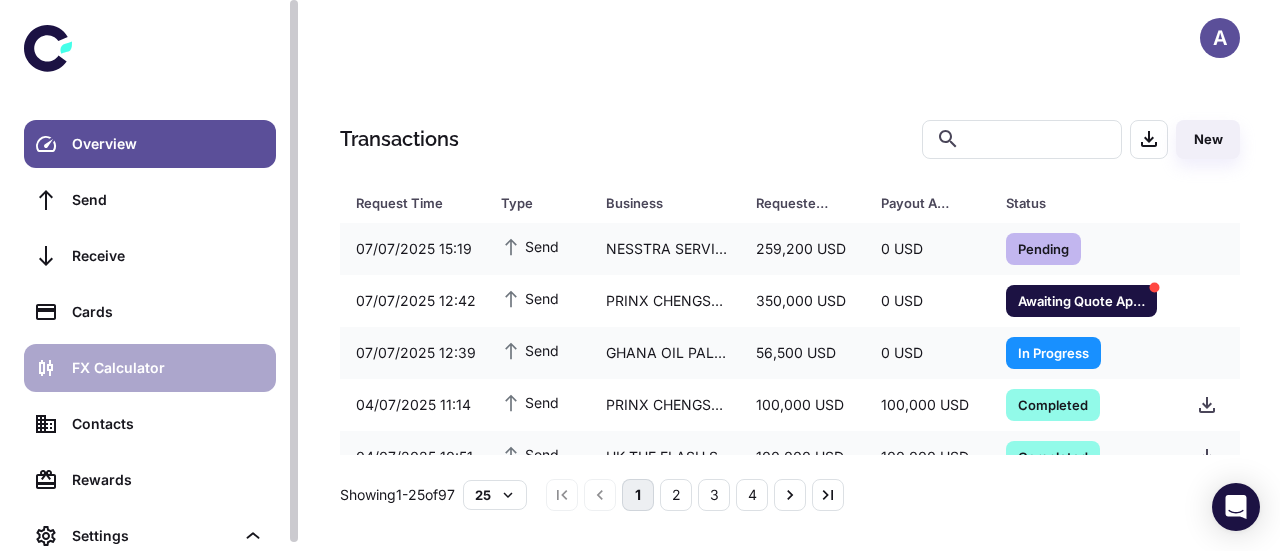 click on "FX Calculator" at bounding box center (168, 368) 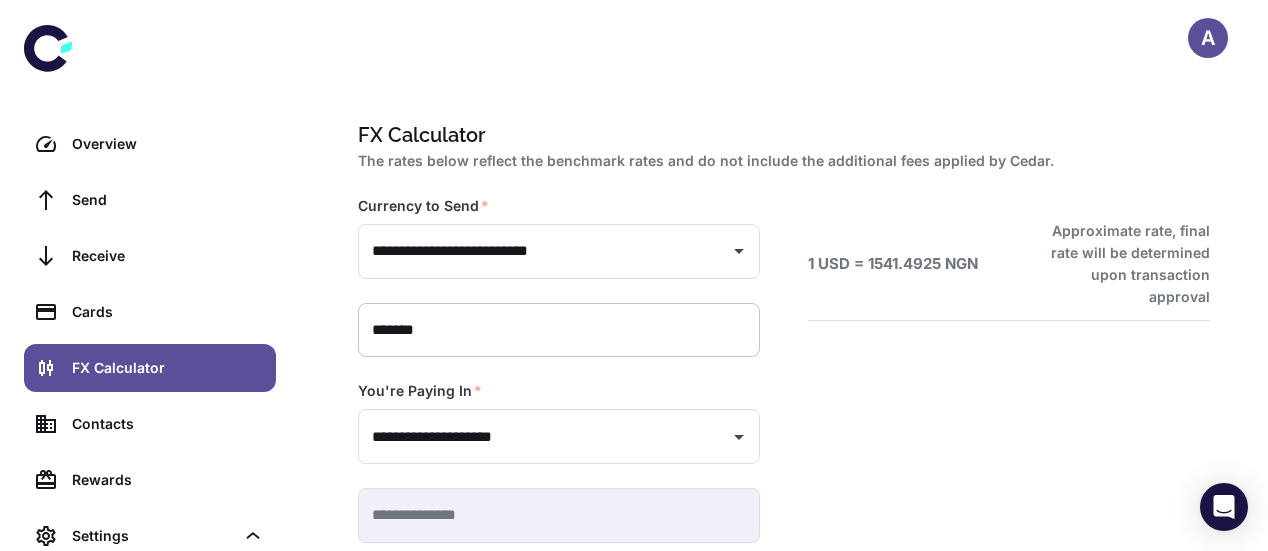click on "*******" at bounding box center (559, 330) 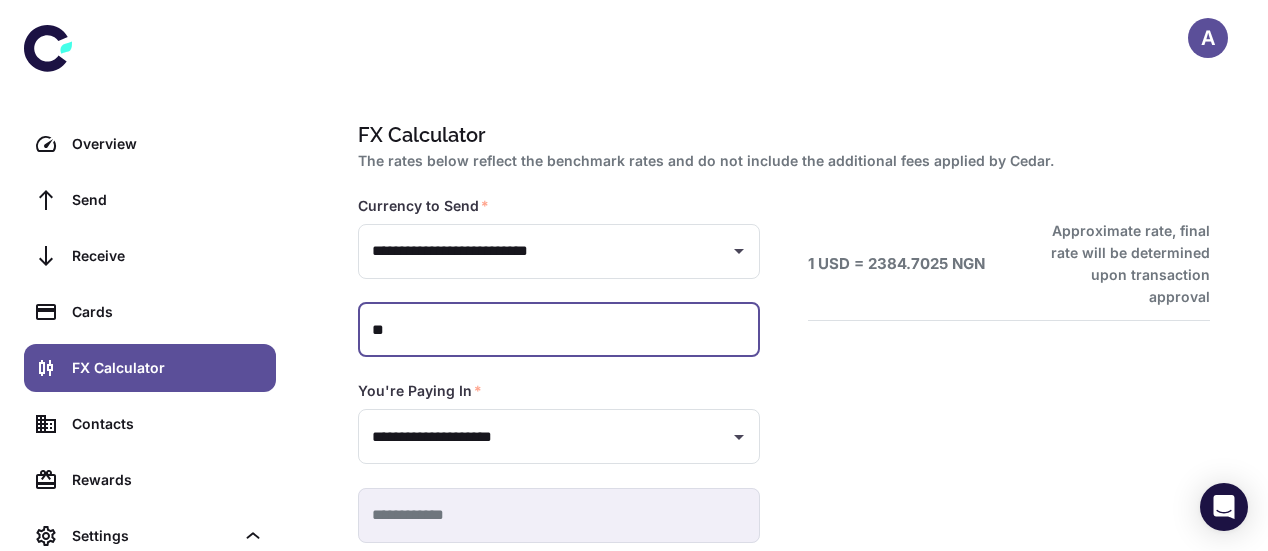 type on "*" 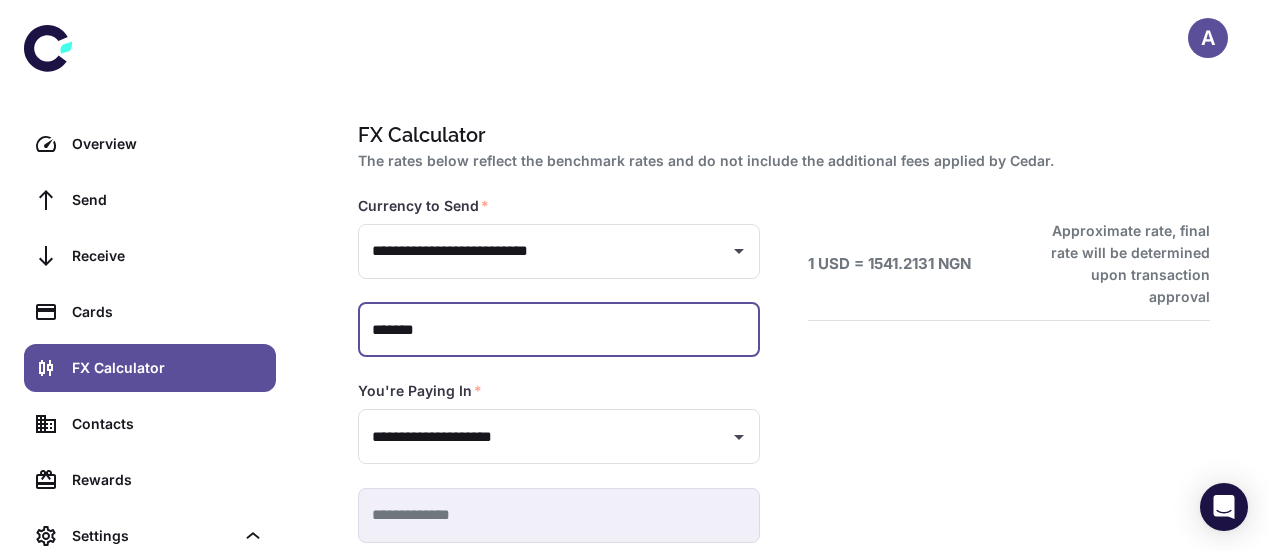 scroll, scrollTop: 103, scrollLeft: 0, axis: vertical 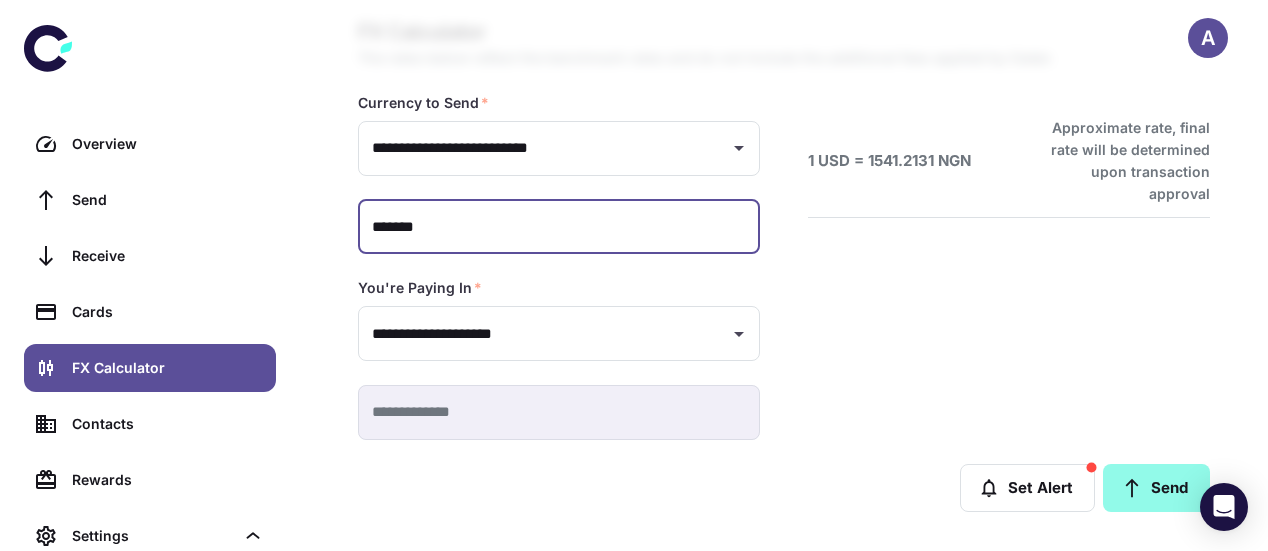 click on "Send" at bounding box center (1156, 488) 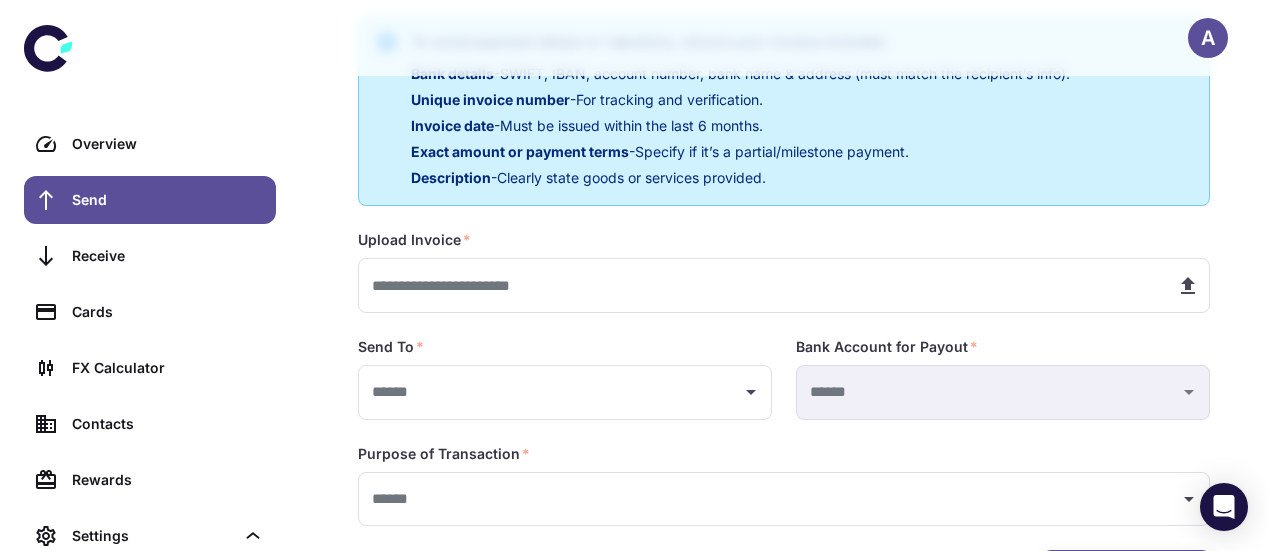 scroll, scrollTop: 447, scrollLeft: 0, axis: vertical 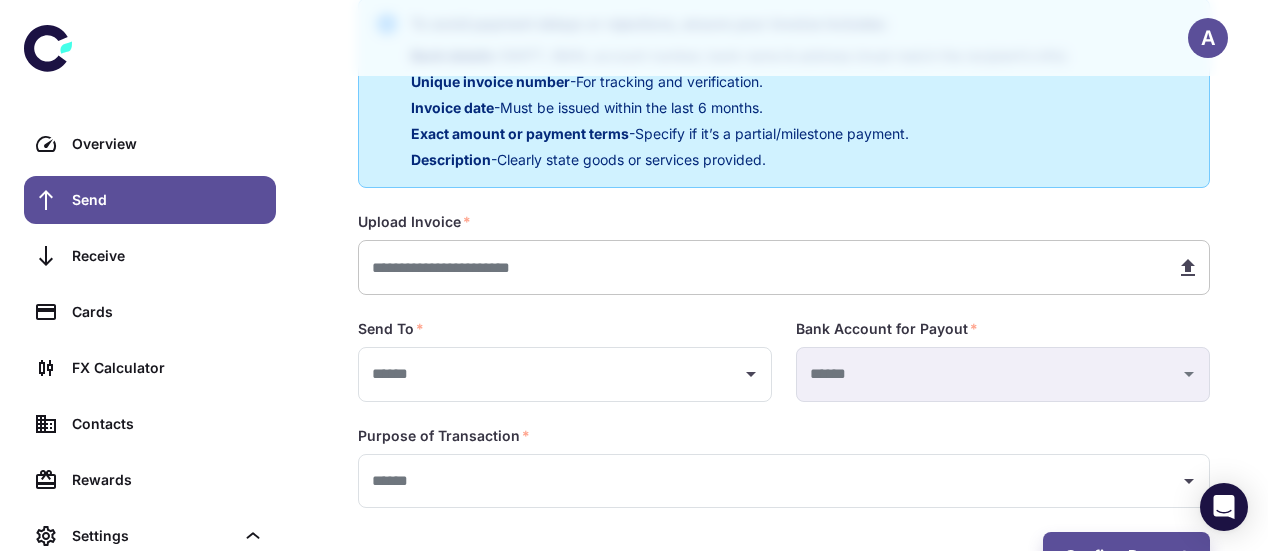 click at bounding box center [759, 267] 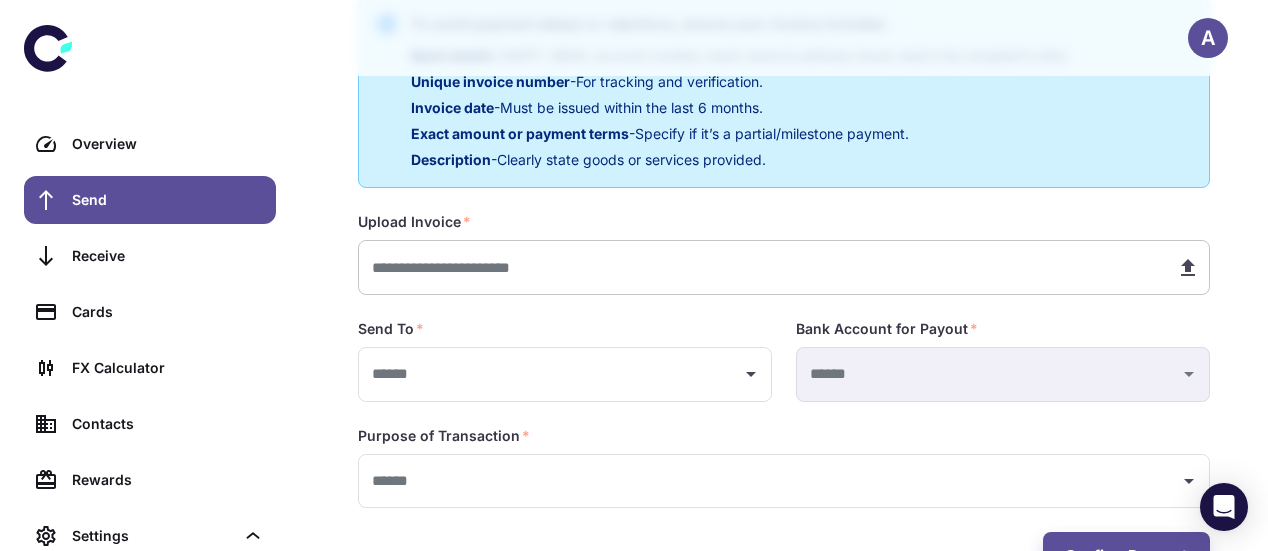 type on "**********" 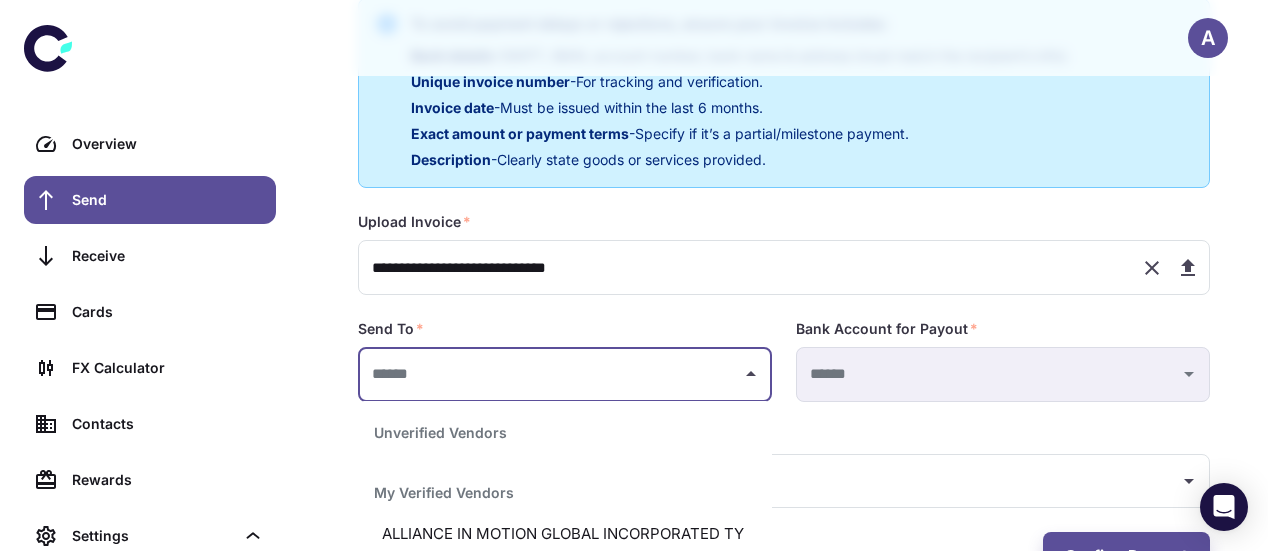 click at bounding box center (550, 374) 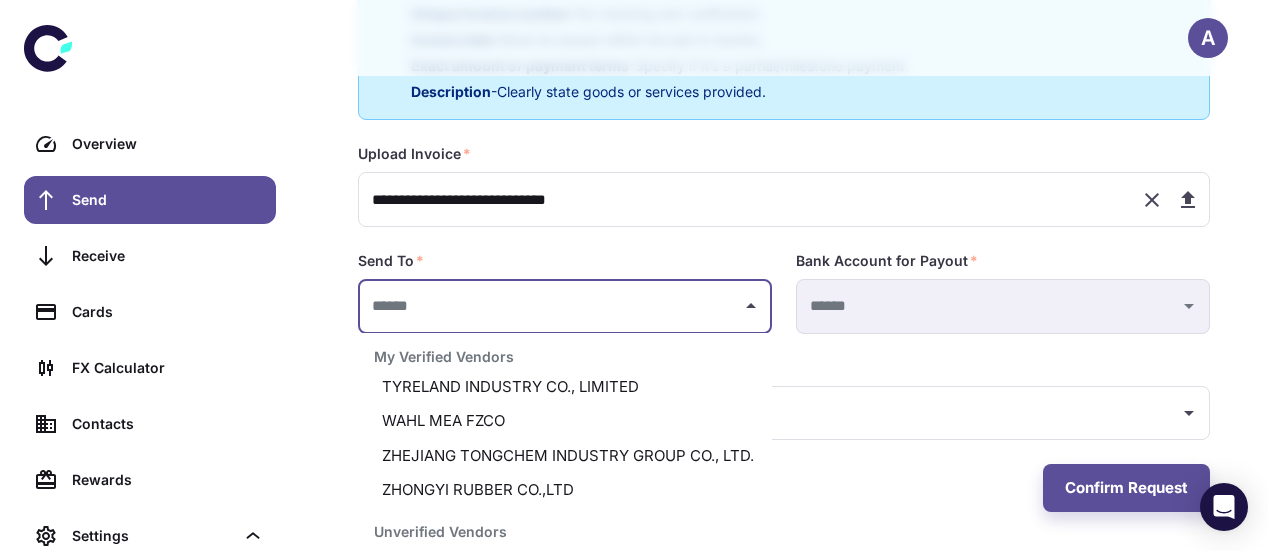 scroll, scrollTop: 1181, scrollLeft: 0, axis: vertical 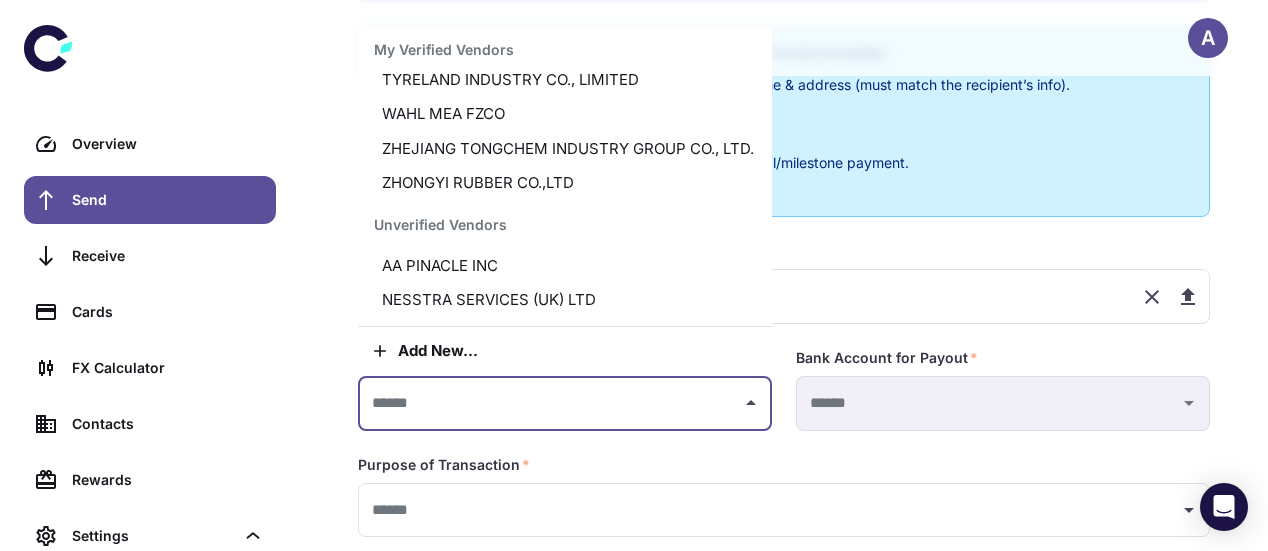 click on "NESSTRA SERVICES (UK) LTD" at bounding box center (565, 300) 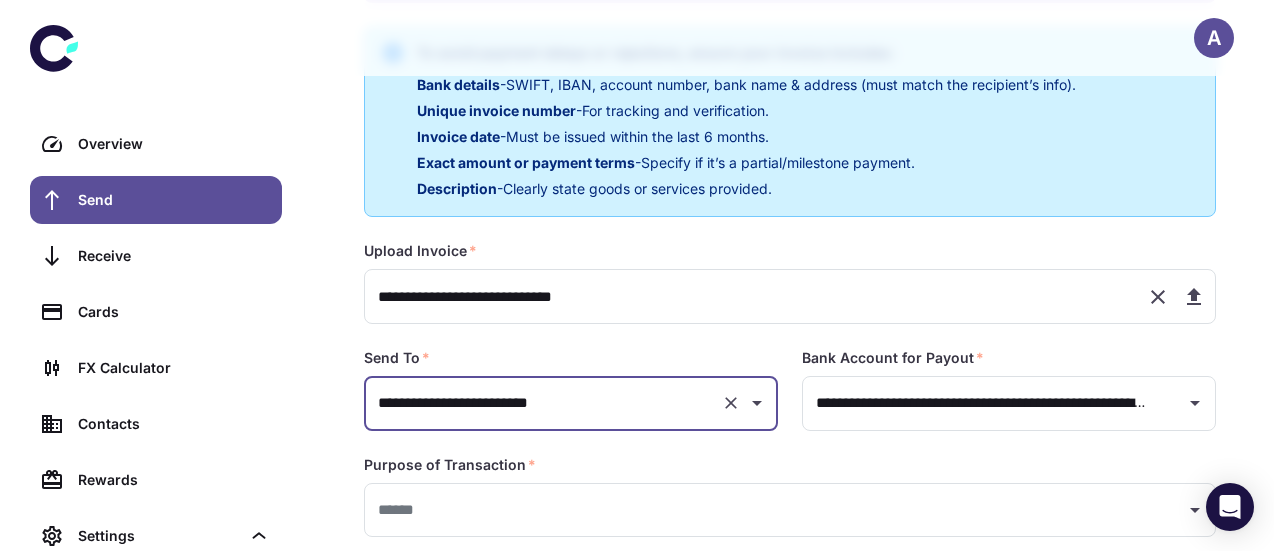 scroll, scrollTop: 515, scrollLeft: 0, axis: vertical 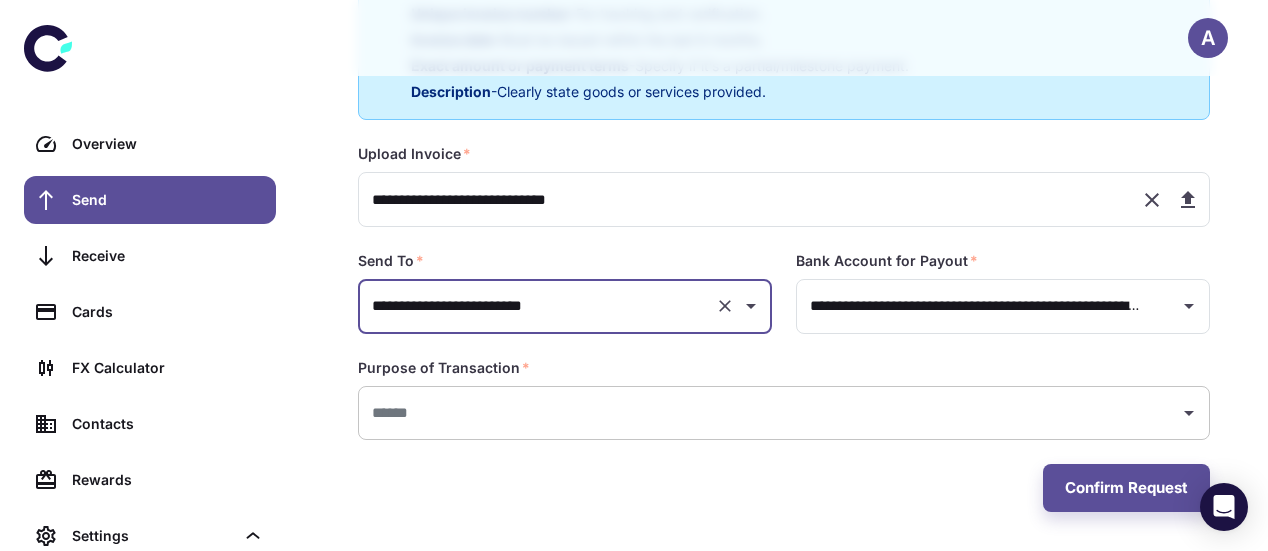 click at bounding box center (769, 413) 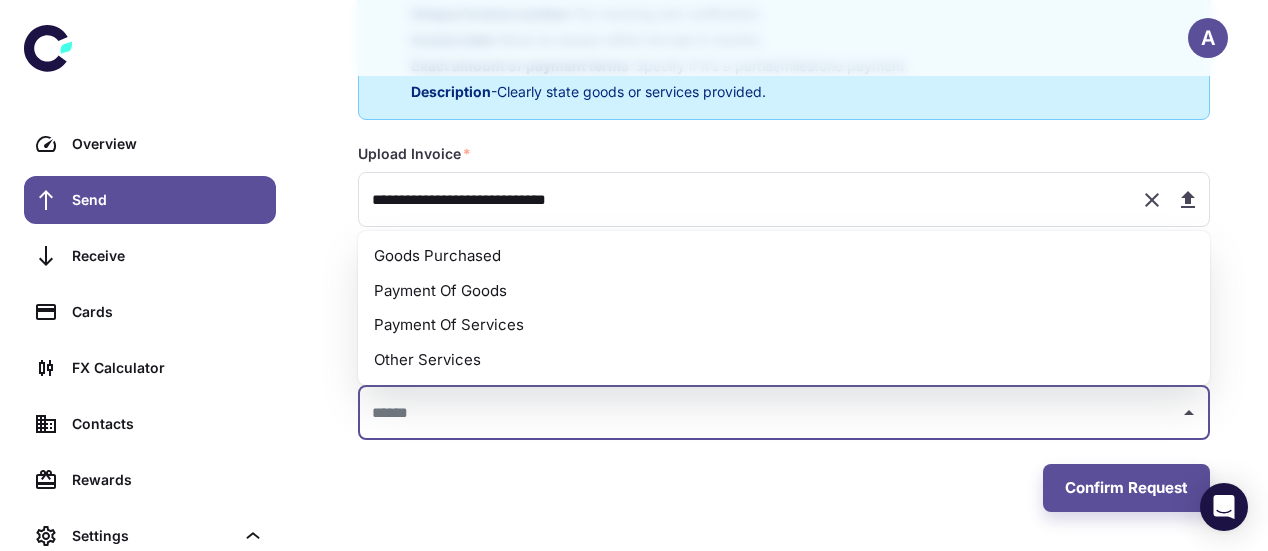 click on "Payment Of Goods" at bounding box center [784, 291] 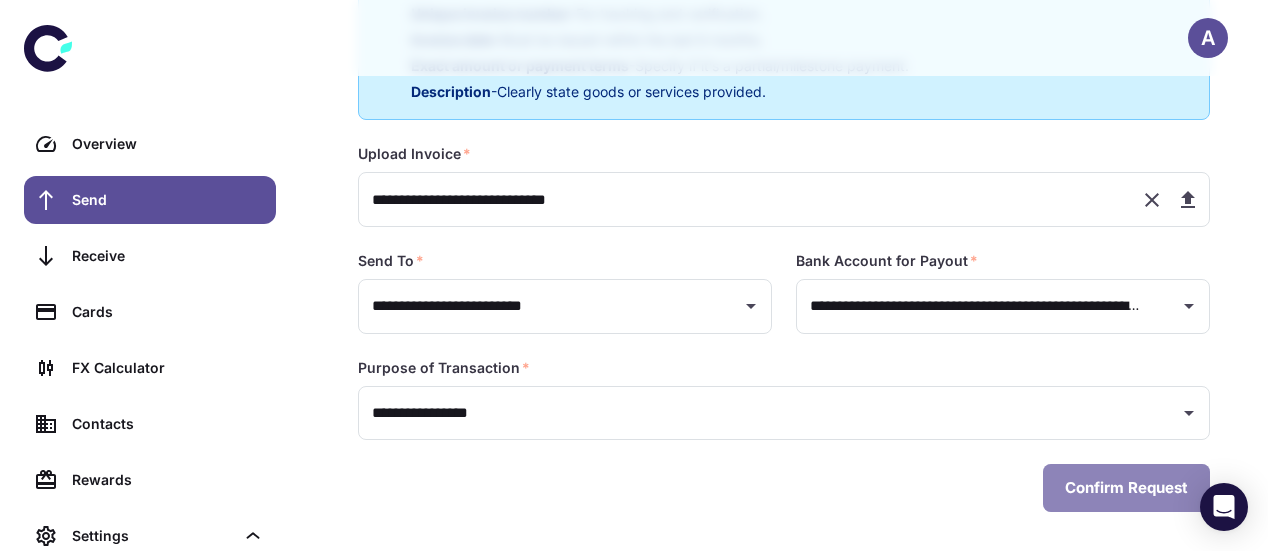 click on "Confirm Request" at bounding box center [1126, 488] 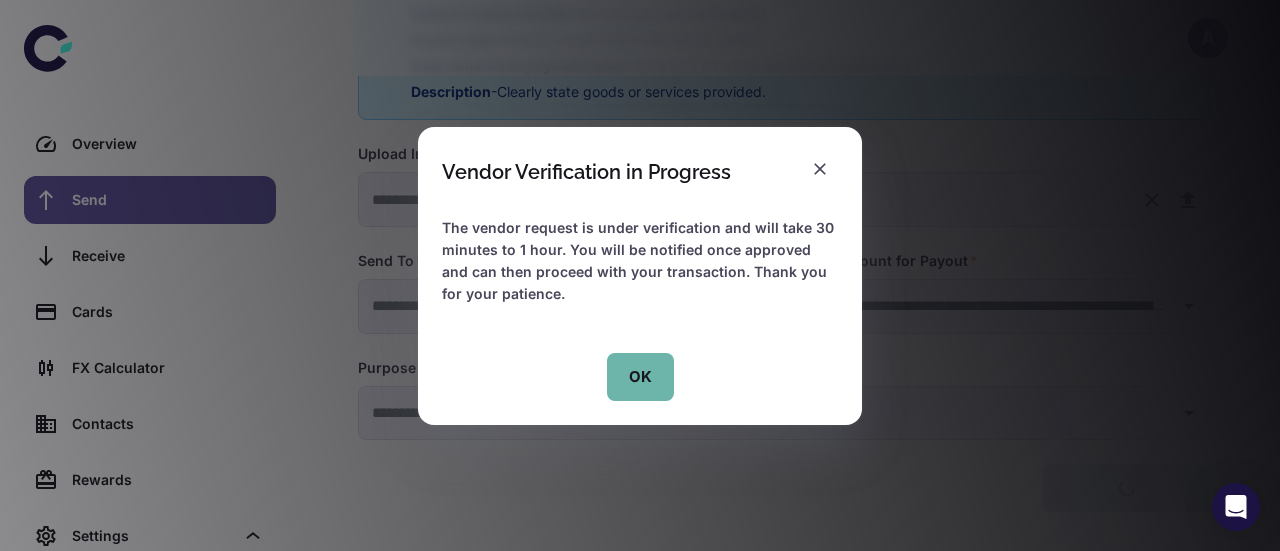 click on "OK" at bounding box center [640, 377] 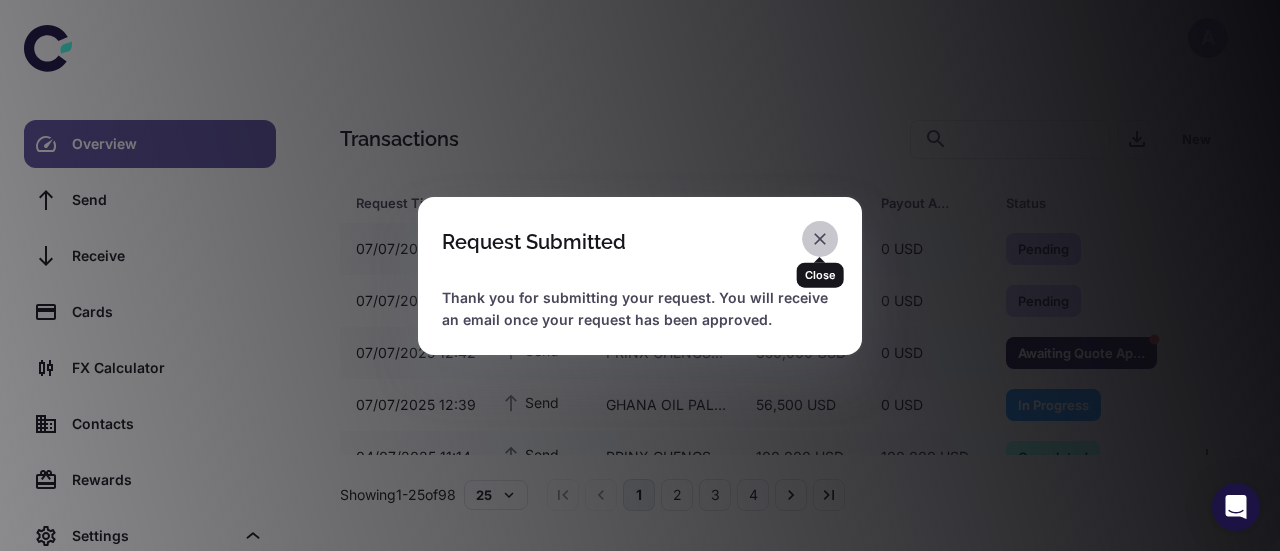 click at bounding box center (820, 239) 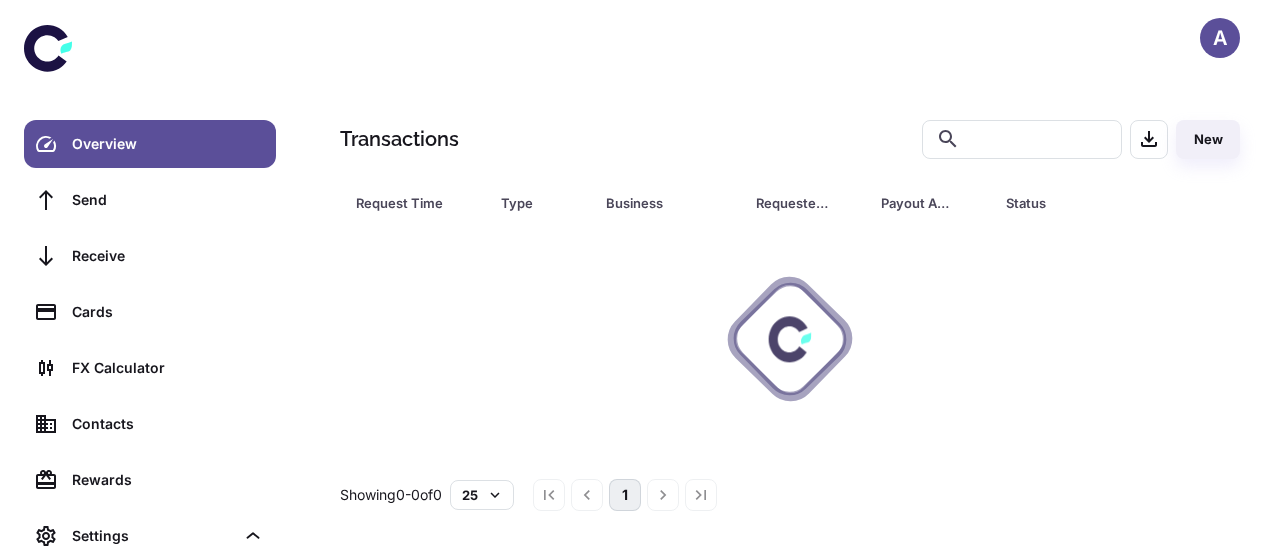 scroll, scrollTop: 0, scrollLeft: 0, axis: both 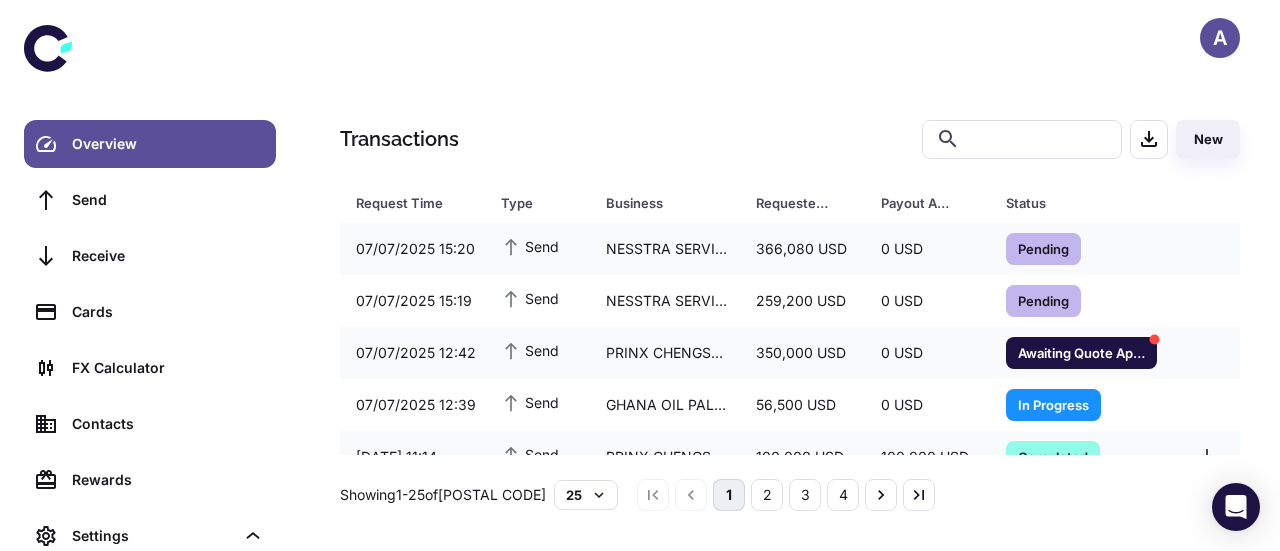 click on "A" at bounding box center (790, 38) 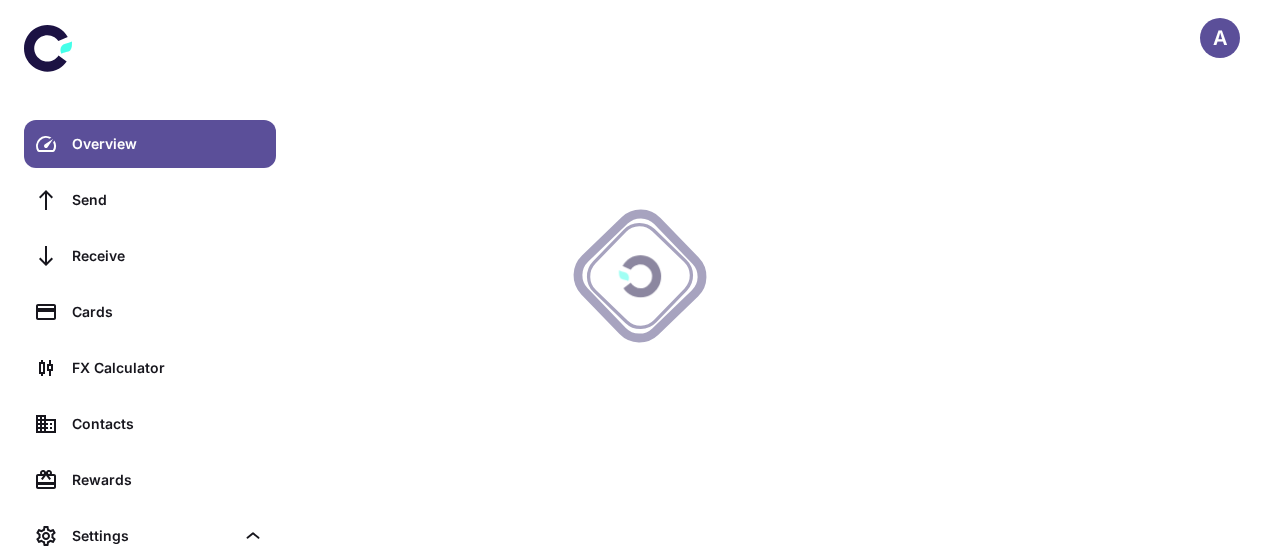 scroll, scrollTop: 0, scrollLeft: 0, axis: both 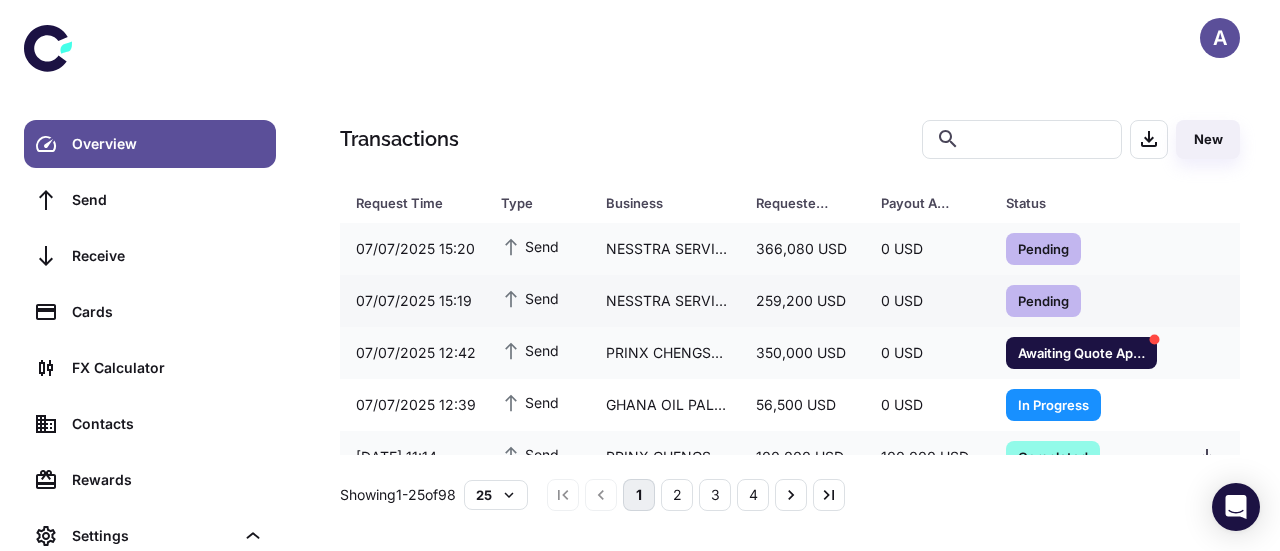 click on "259,200 USD" at bounding box center [802, 301] 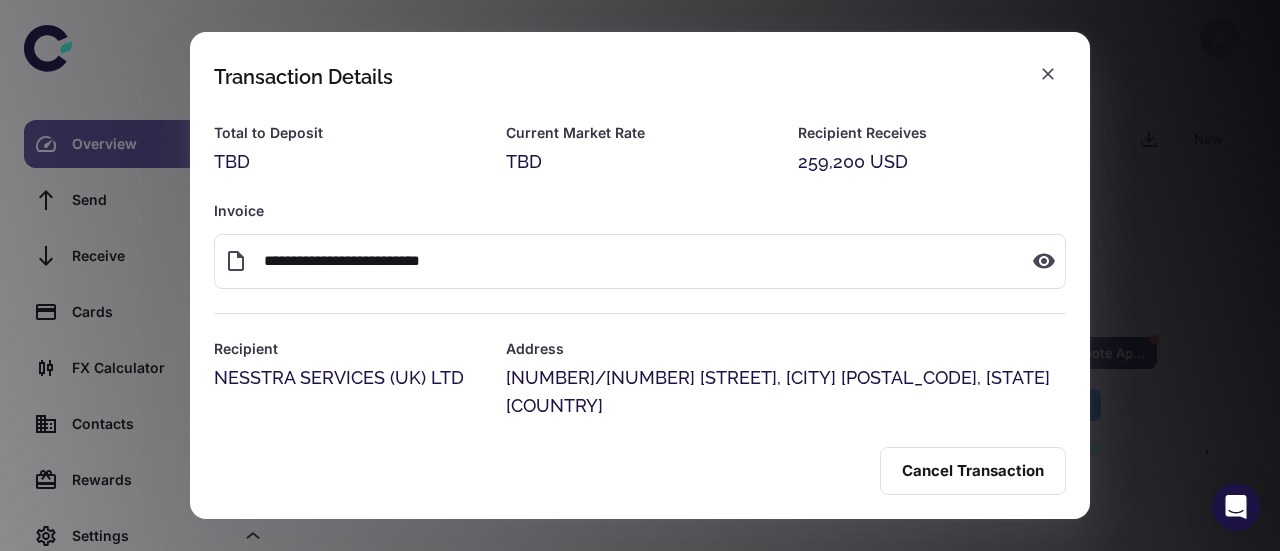 click at bounding box center (1048, 74) 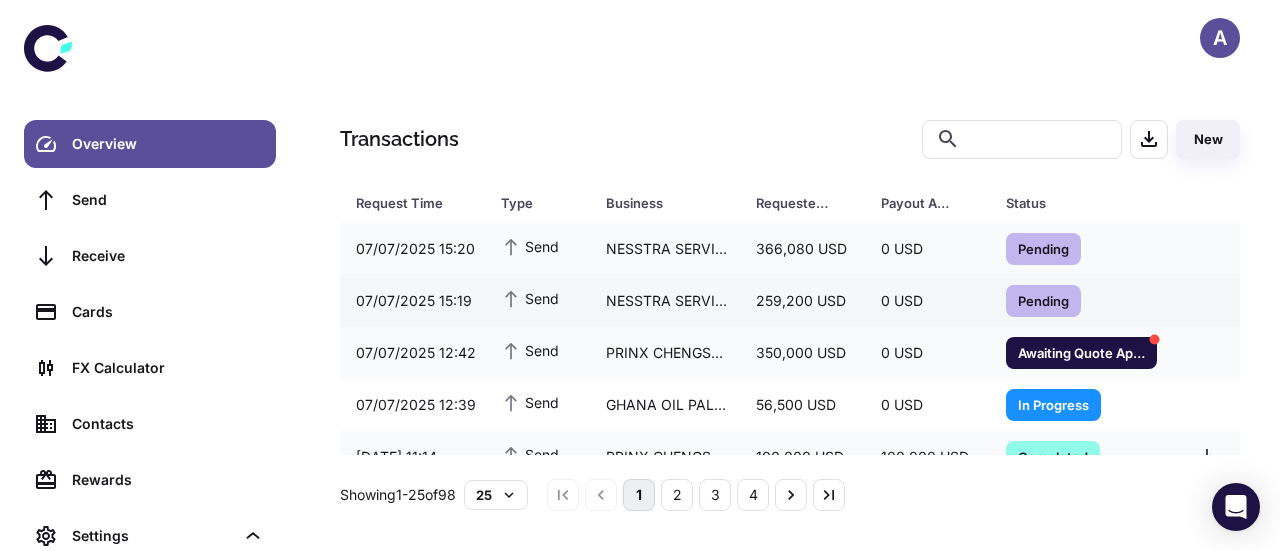 click on "259,200 USD" at bounding box center (802, 301) 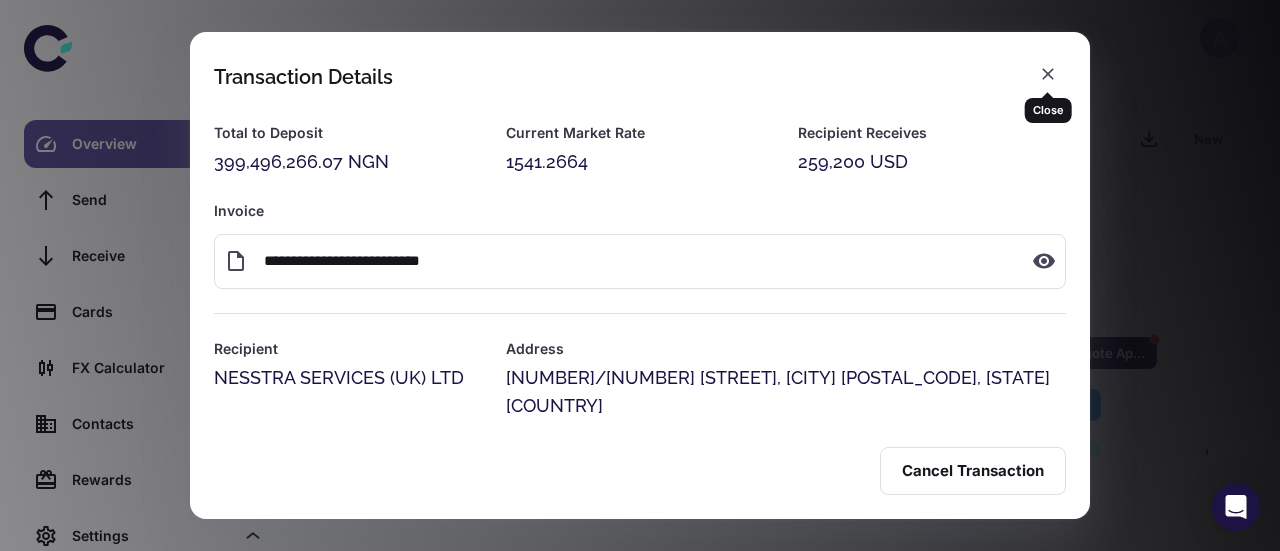click at bounding box center (1048, 74) 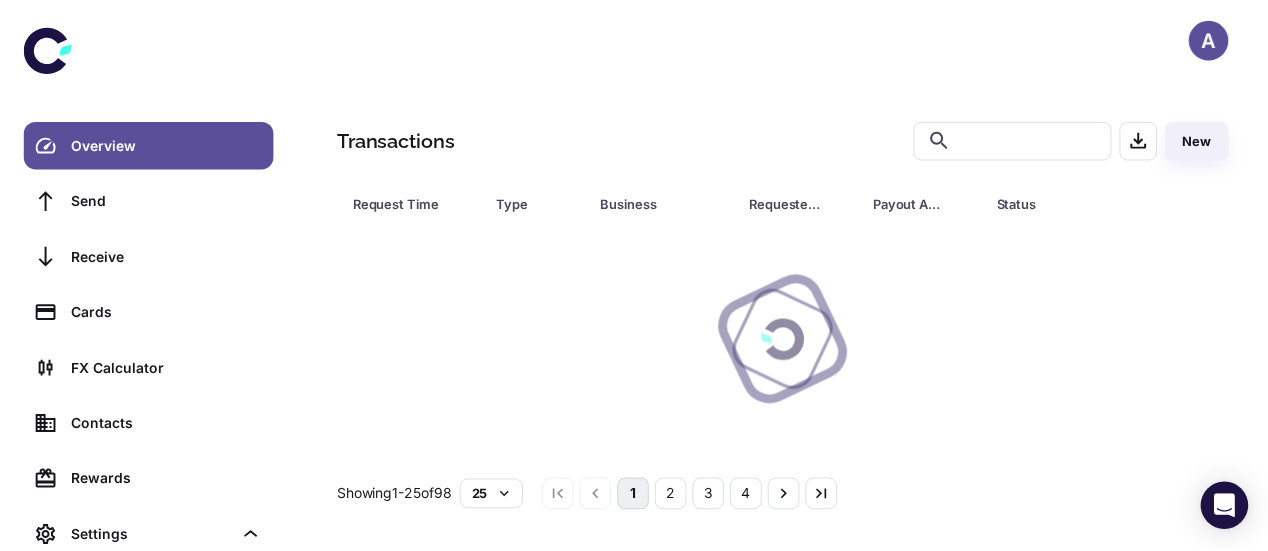 scroll, scrollTop: 0, scrollLeft: 0, axis: both 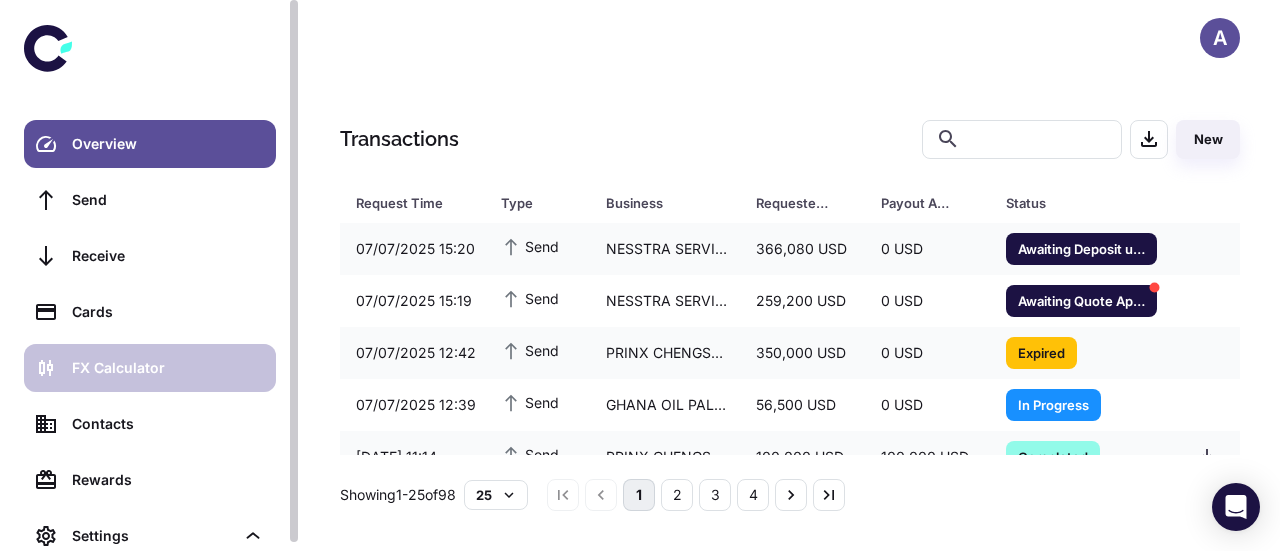 click on "FX Calculator" at bounding box center (150, 368) 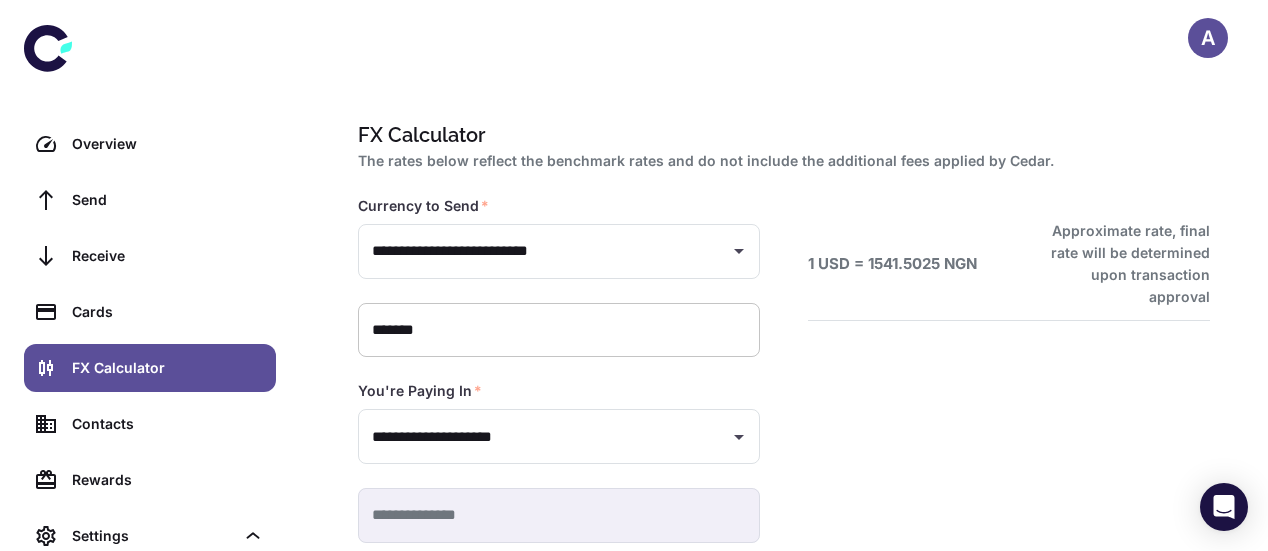 click on "*******" at bounding box center (559, 330) 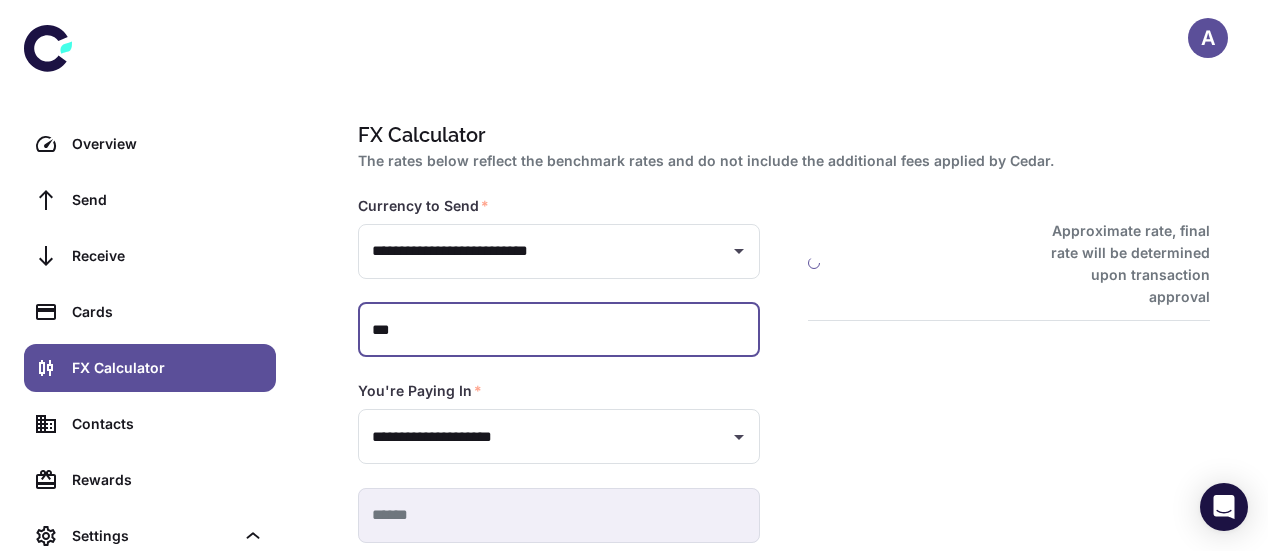 type on "**" 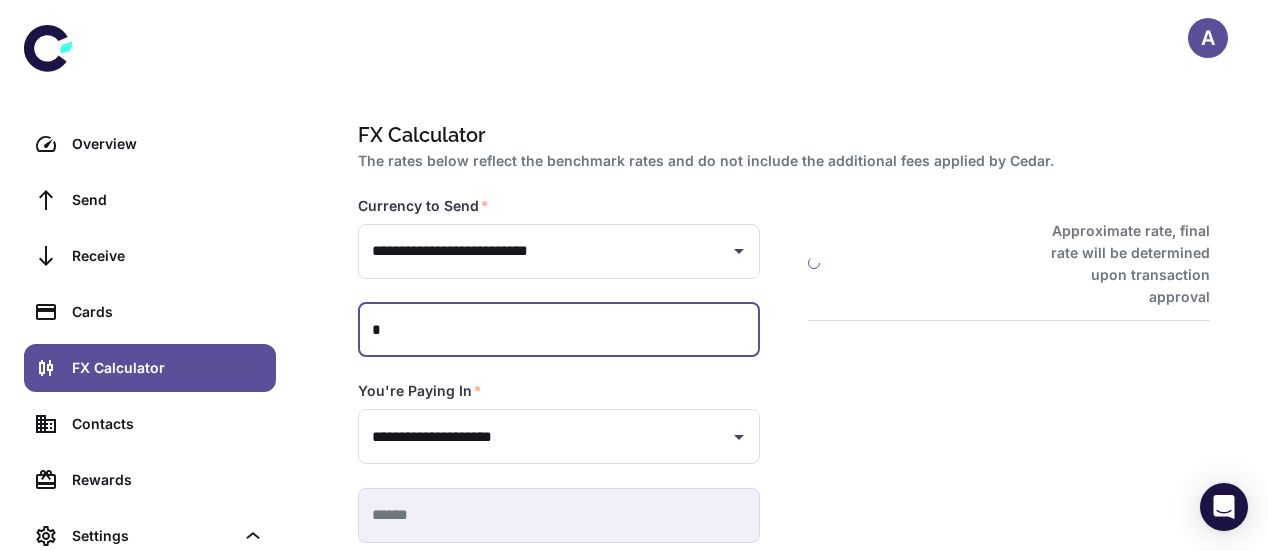 type 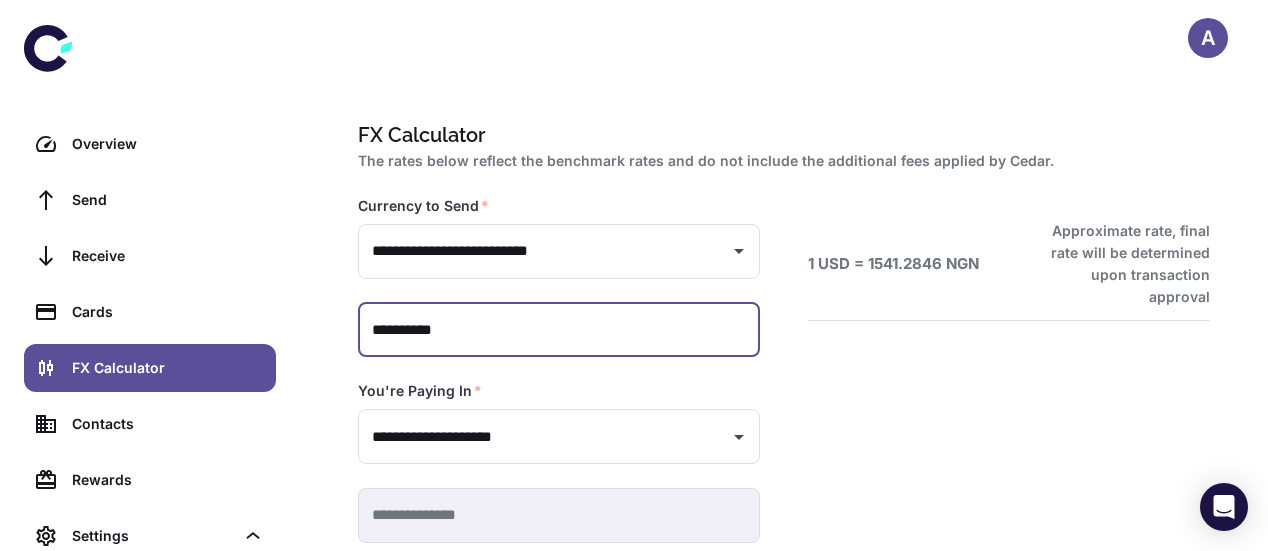 scroll, scrollTop: 103, scrollLeft: 0, axis: vertical 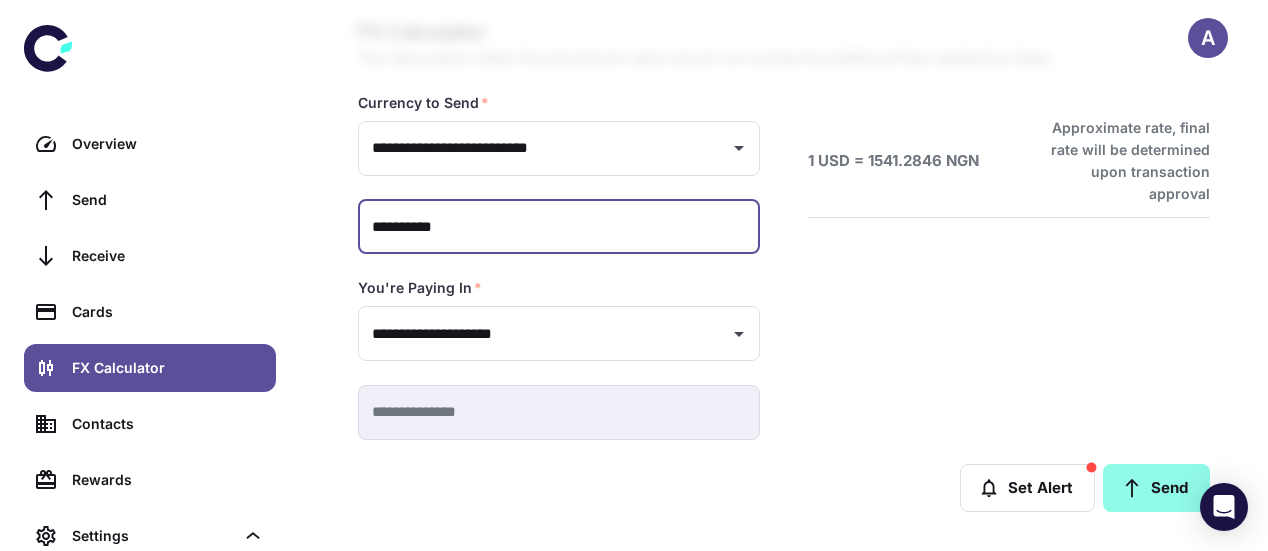 click on "Send" at bounding box center (1156, 488) 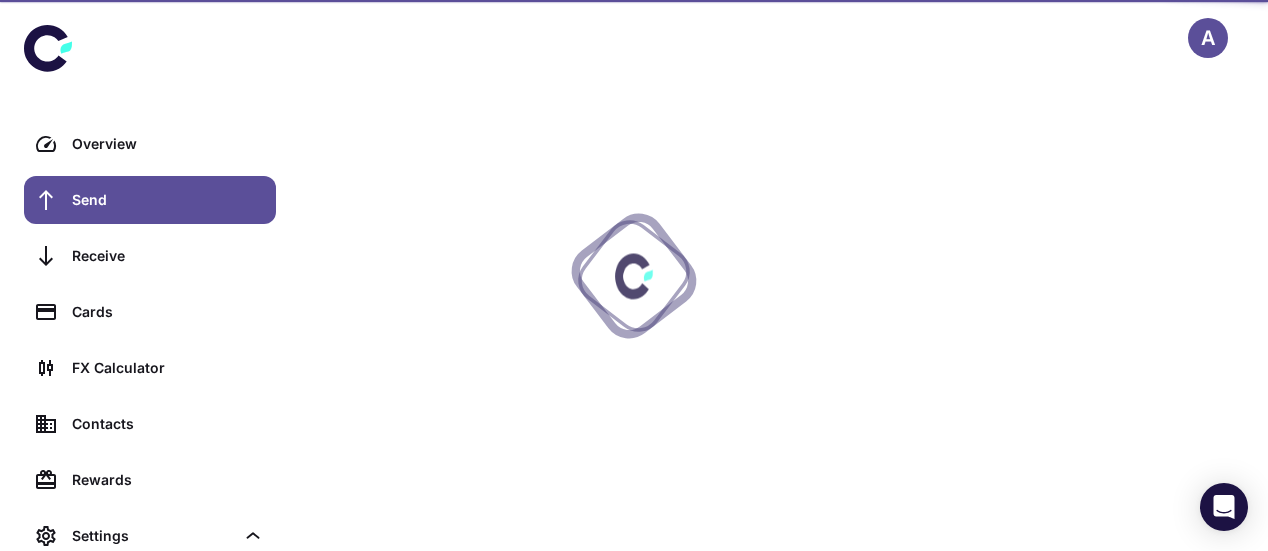 scroll, scrollTop: 0, scrollLeft: 0, axis: both 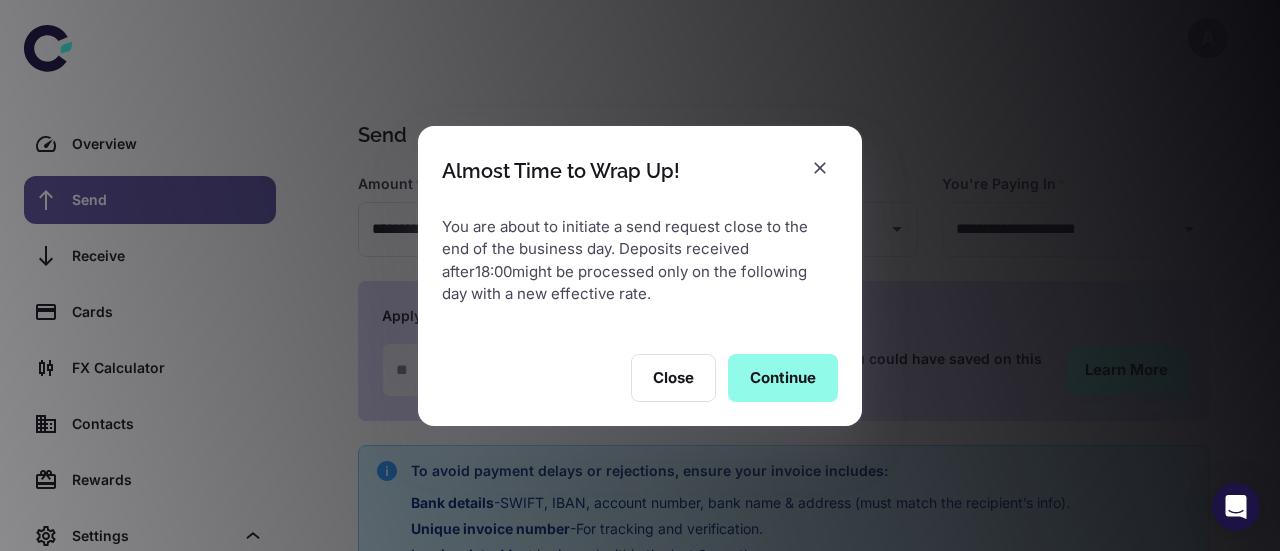 click on "Continue" at bounding box center [783, 378] 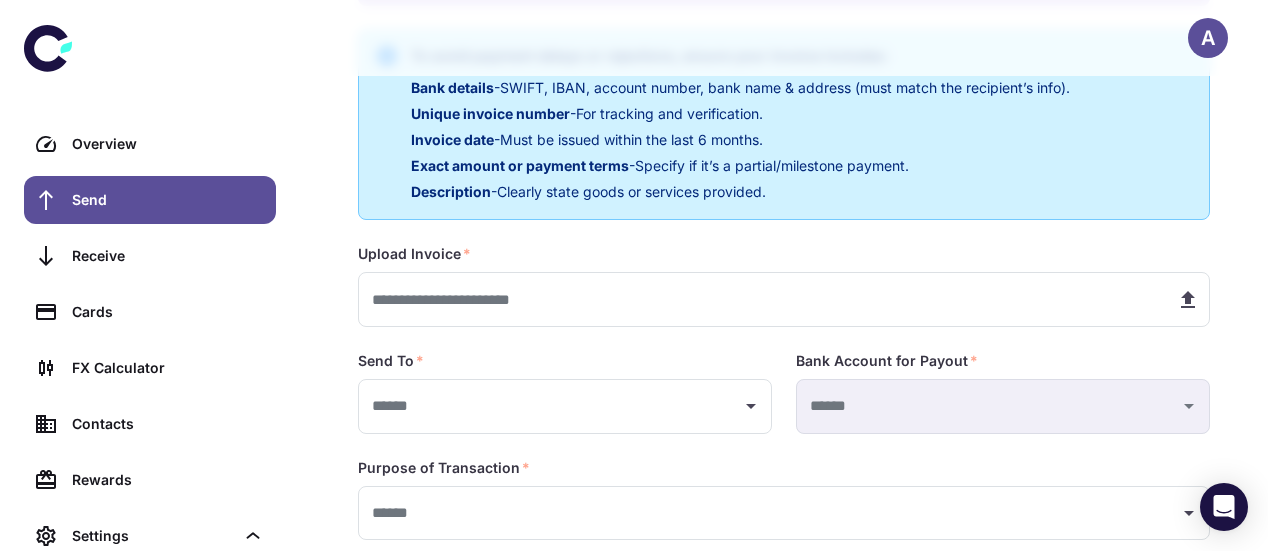 scroll, scrollTop: 420, scrollLeft: 0, axis: vertical 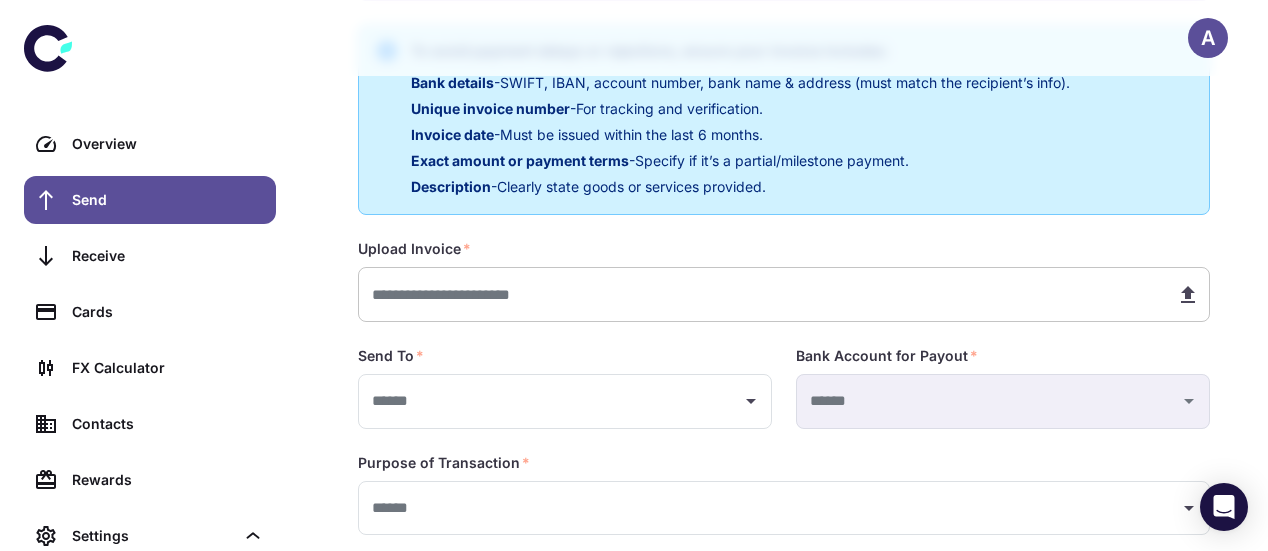 click at bounding box center [759, 294] 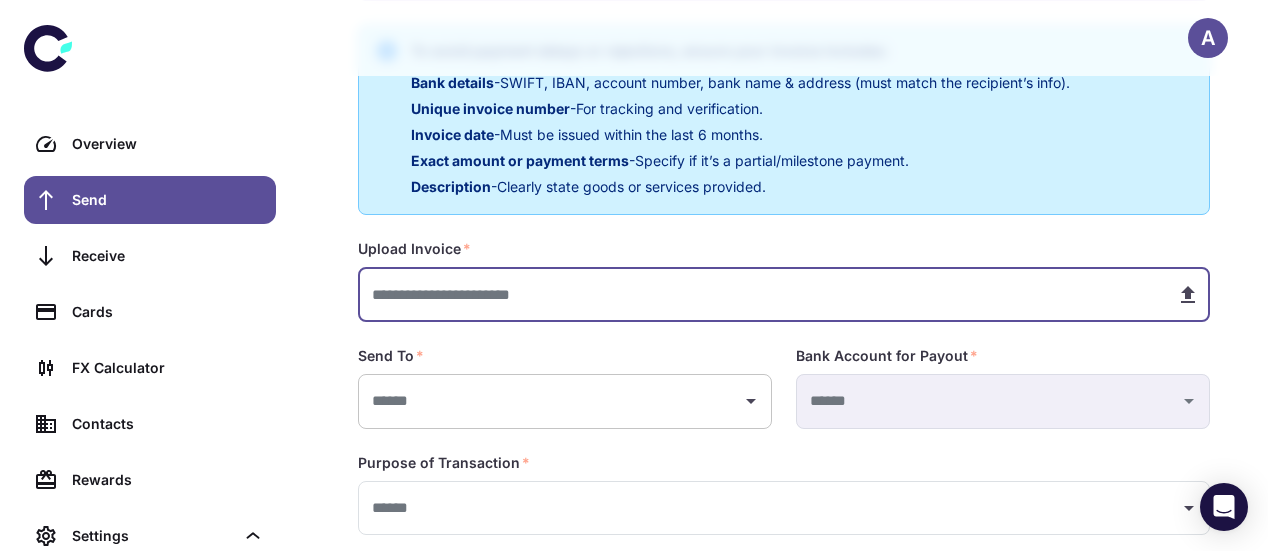 click at bounding box center (550, 401) 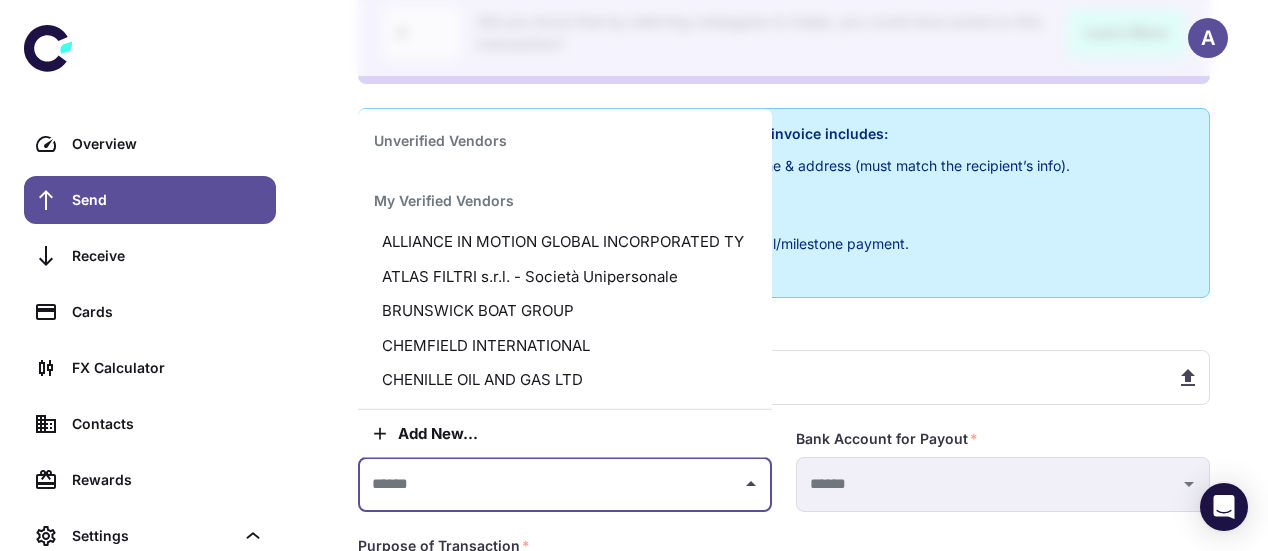 scroll, scrollTop: 338, scrollLeft: 0, axis: vertical 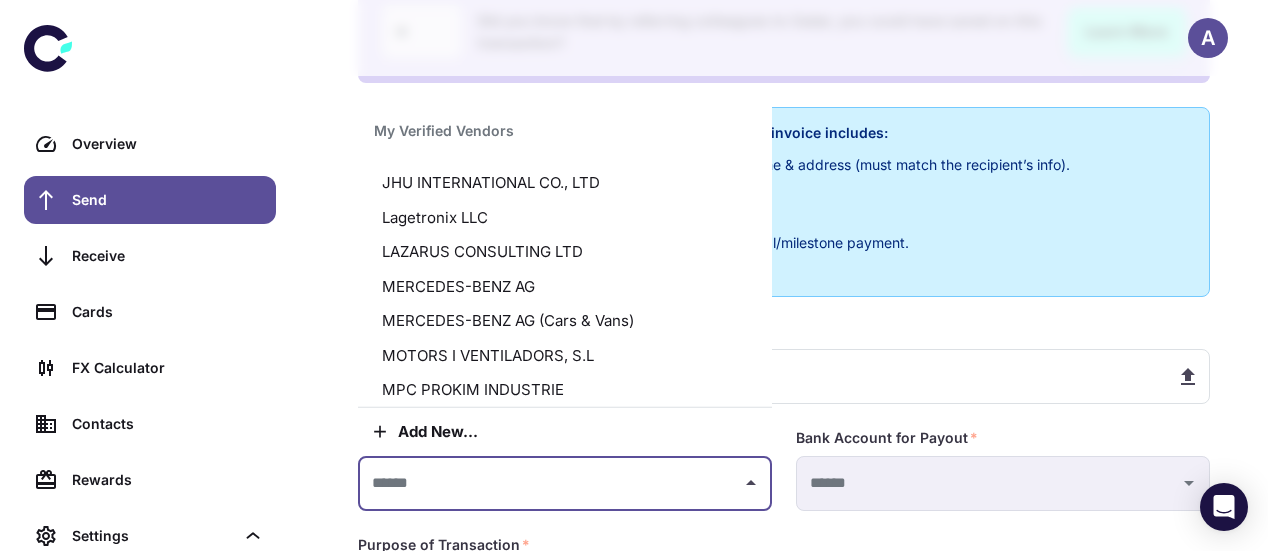 click on "MERCEDES-BENZ AG (Cars & Vans)" at bounding box center [565, 321] 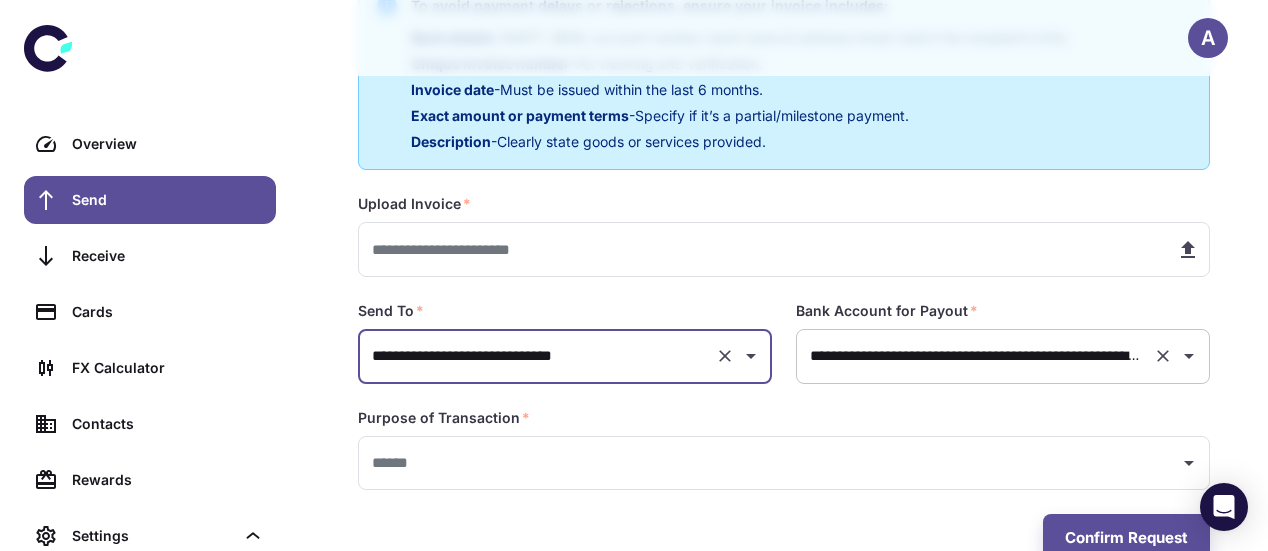 scroll, scrollTop: 468, scrollLeft: 0, axis: vertical 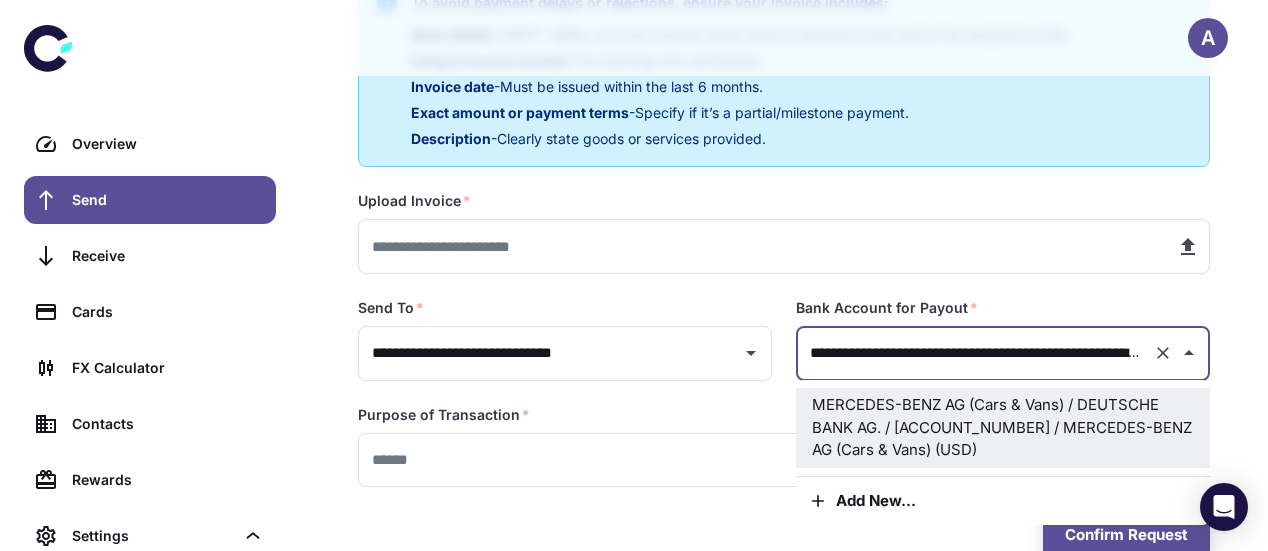 click on "**********" at bounding box center (975, 353) 